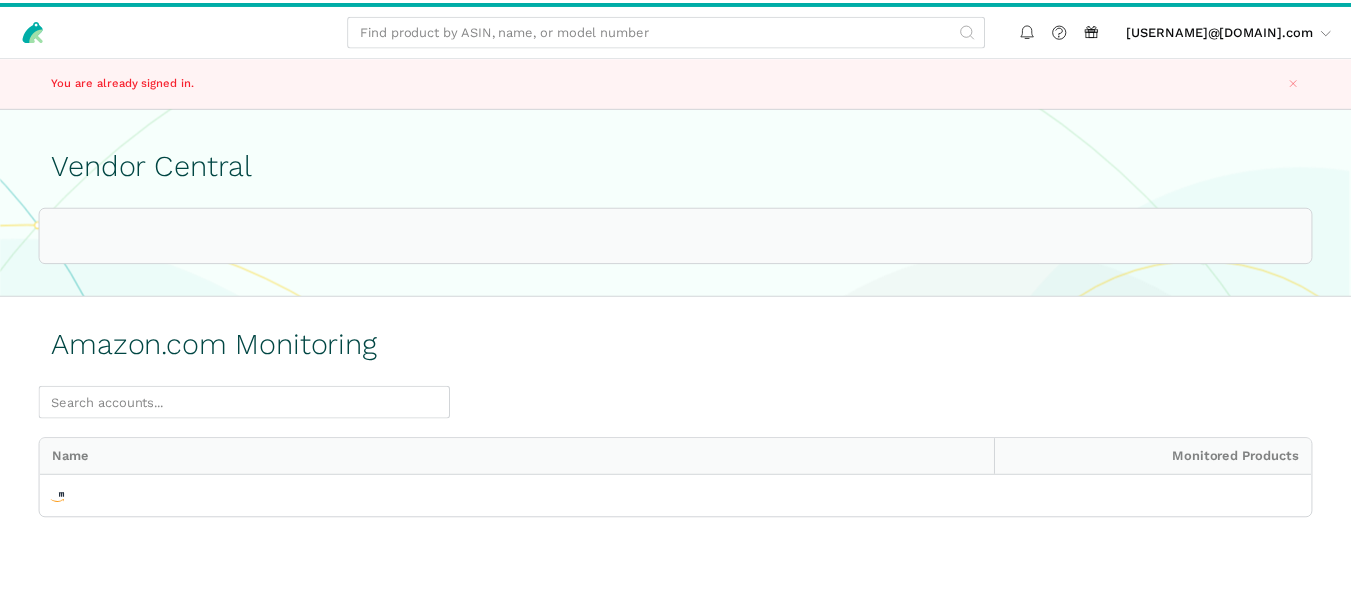 scroll, scrollTop: 0, scrollLeft: 0, axis: both 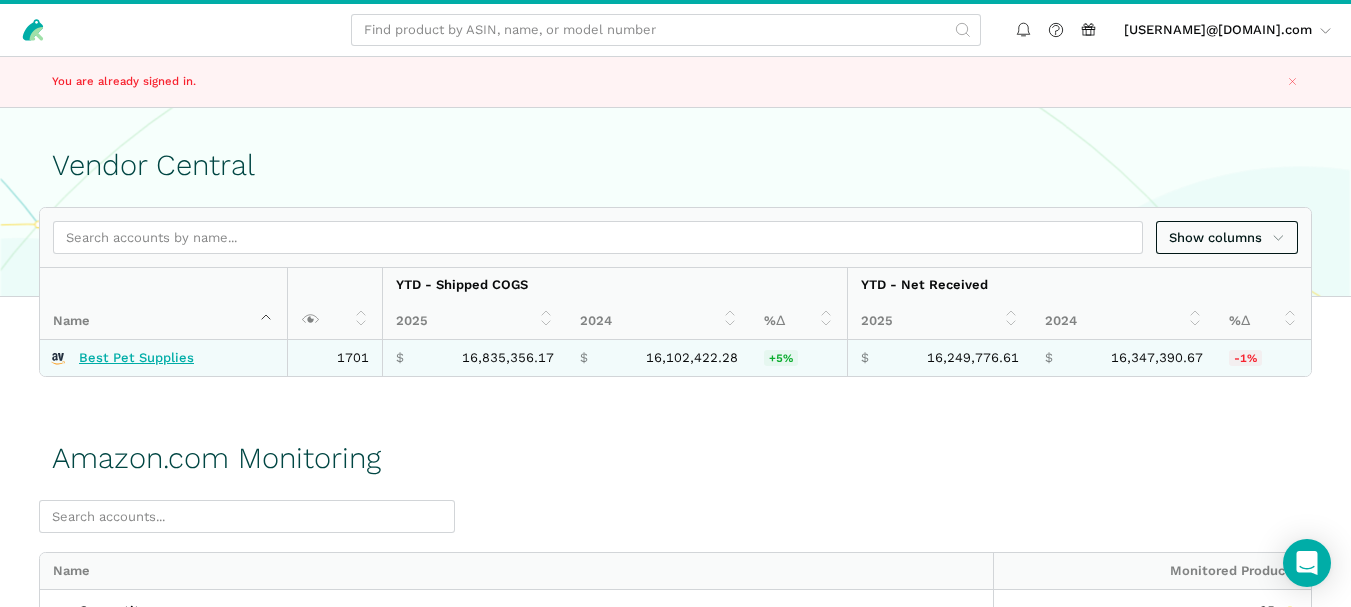 click on "Best Pet Supplies" at bounding box center (136, 358) 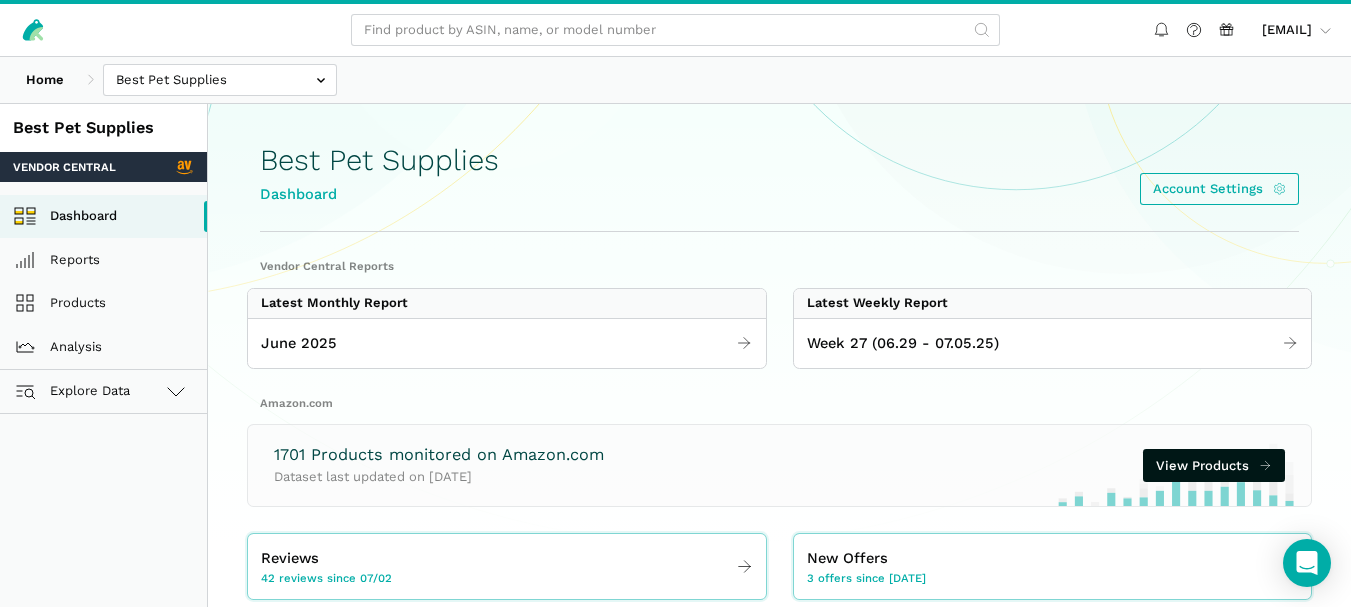 scroll, scrollTop: 0, scrollLeft: 0, axis: both 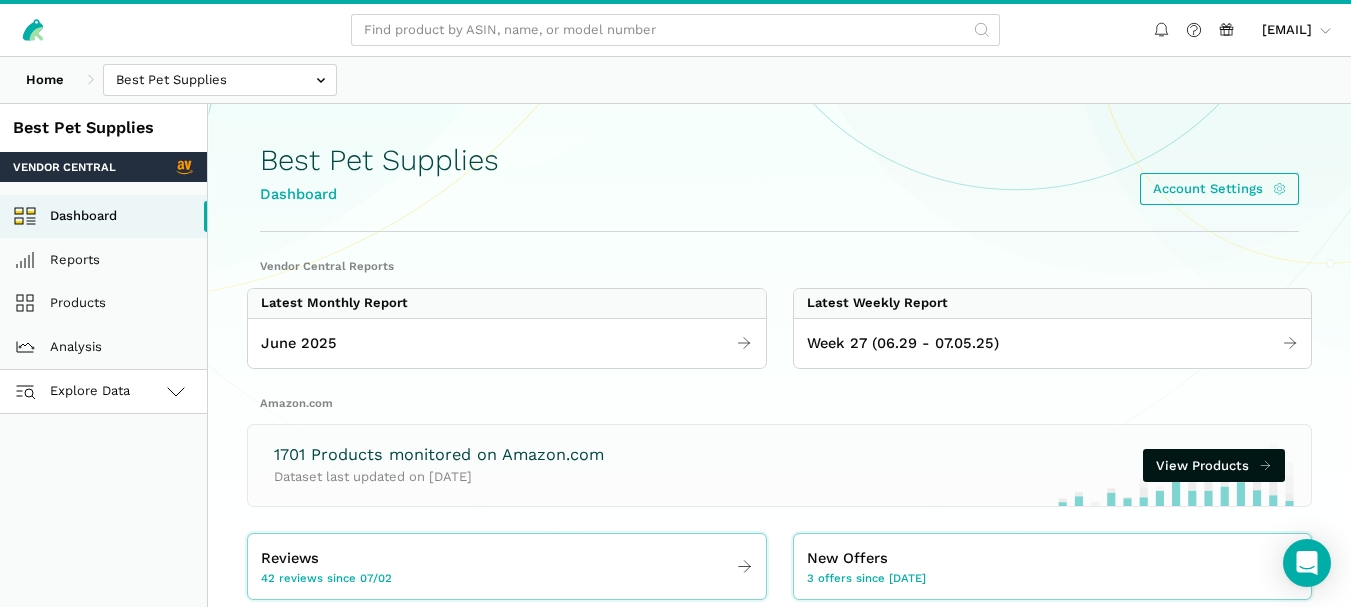 click at bounding box center [176, 391] 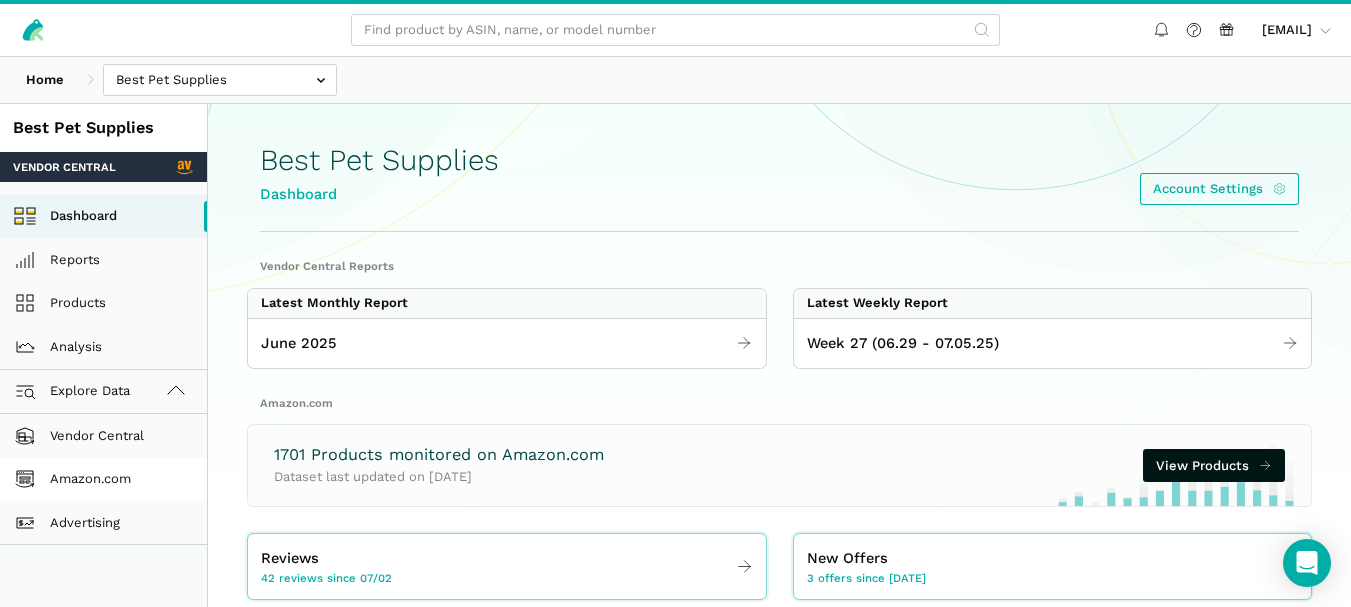 click on "Amazon.com" at bounding box center (103, 480) 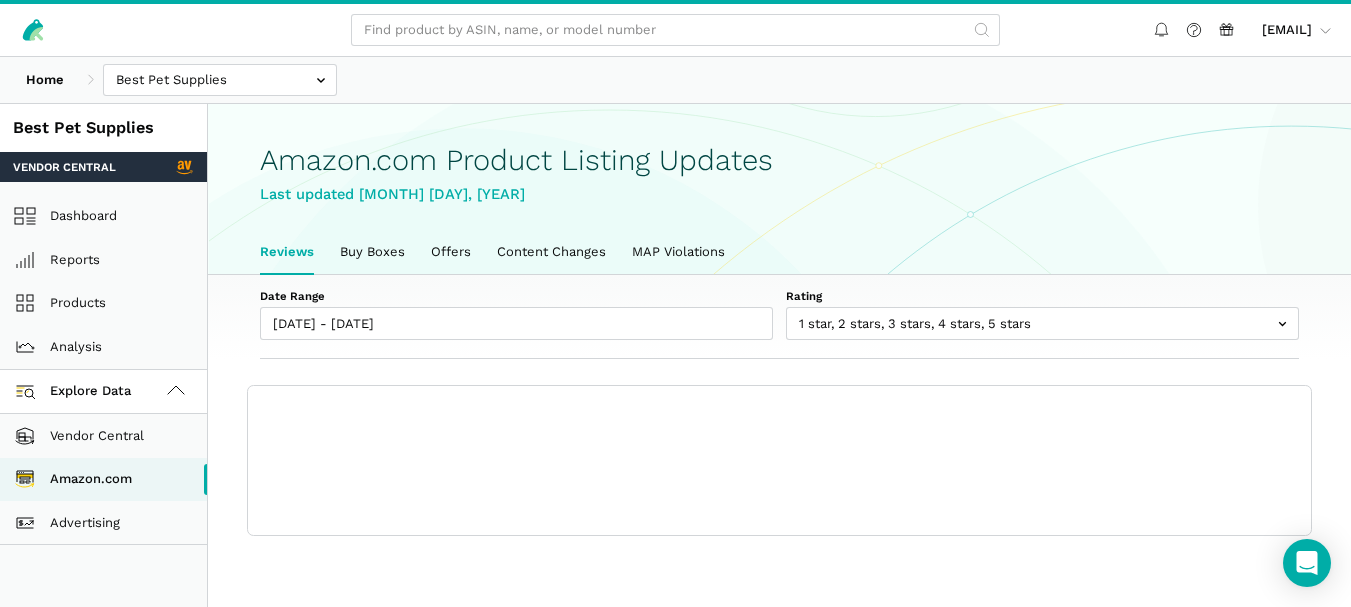 scroll, scrollTop: 0, scrollLeft: 0, axis: both 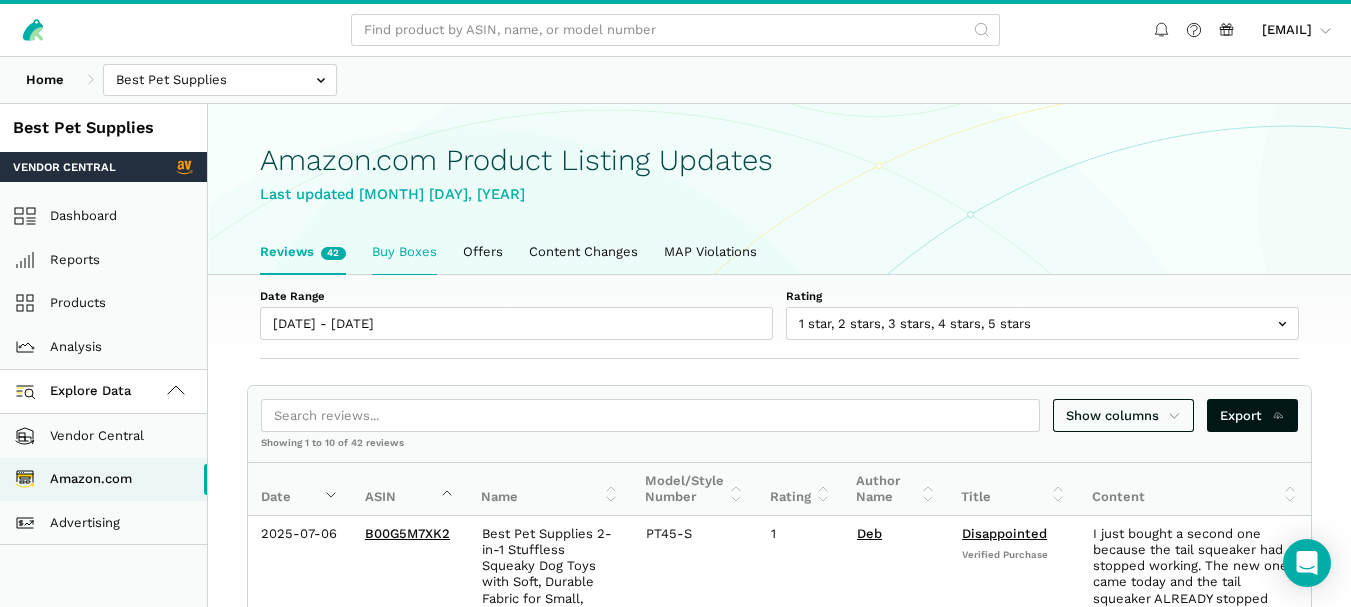 click on "Buy Boxes" at bounding box center [404, 252] 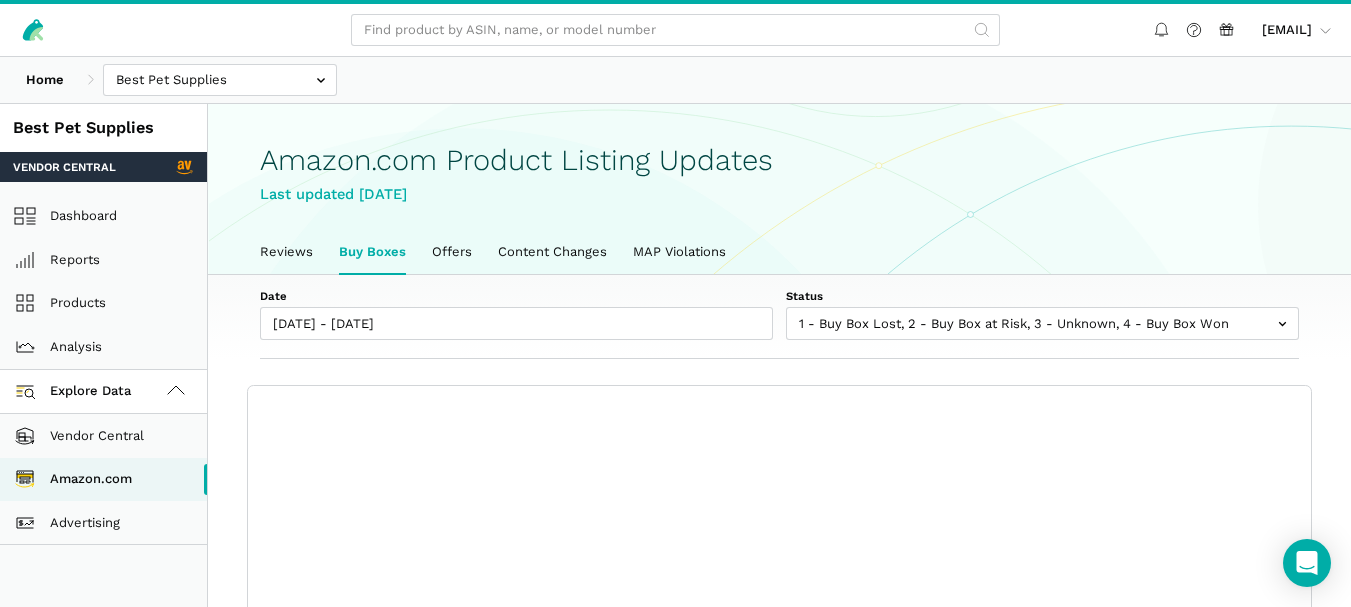 scroll, scrollTop: 0, scrollLeft: 0, axis: both 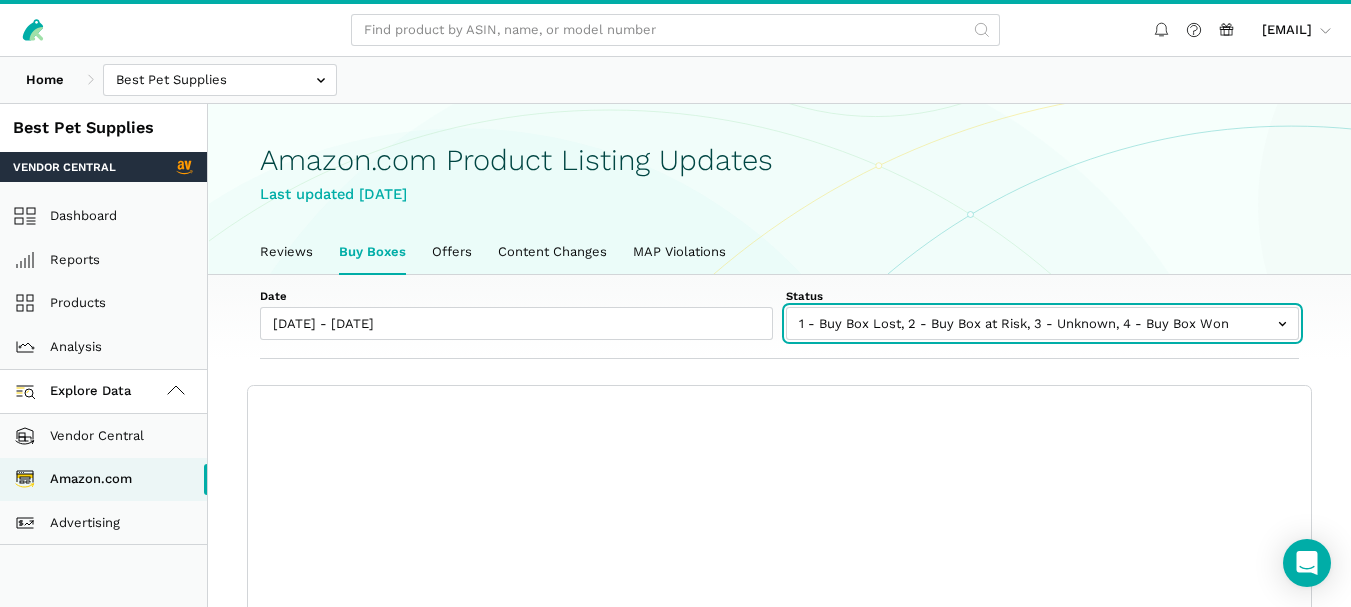 click at bounding box center [1042, 323] 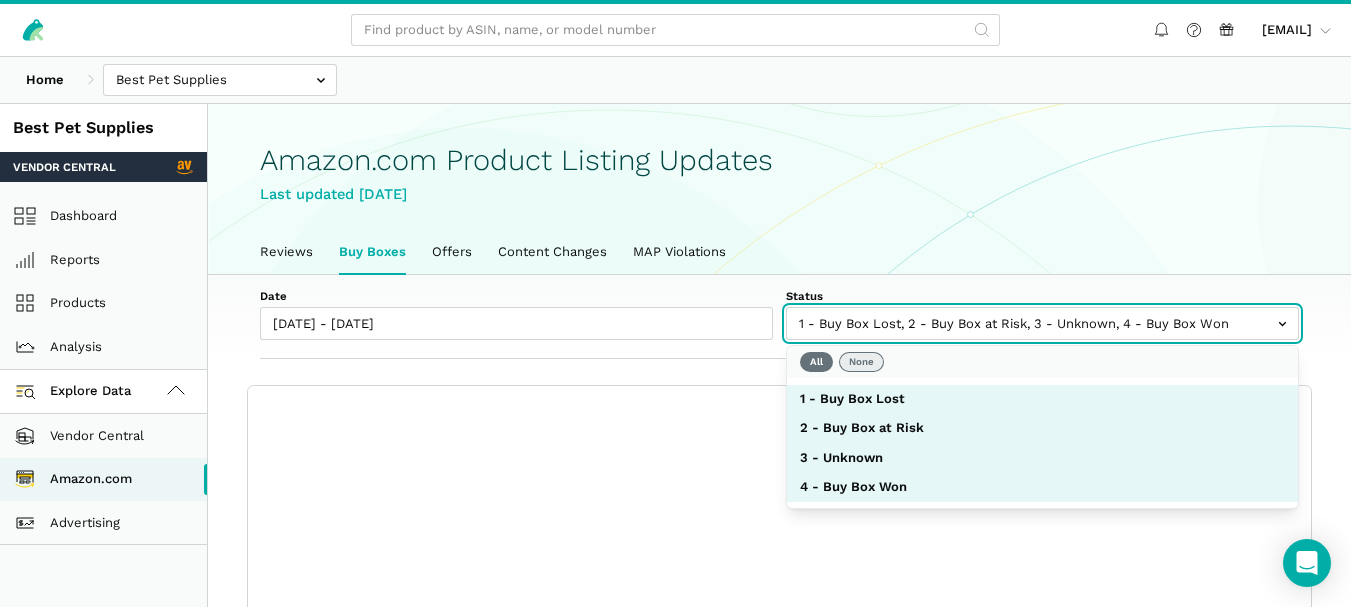 click on "None" at bounding box center (861, 362) 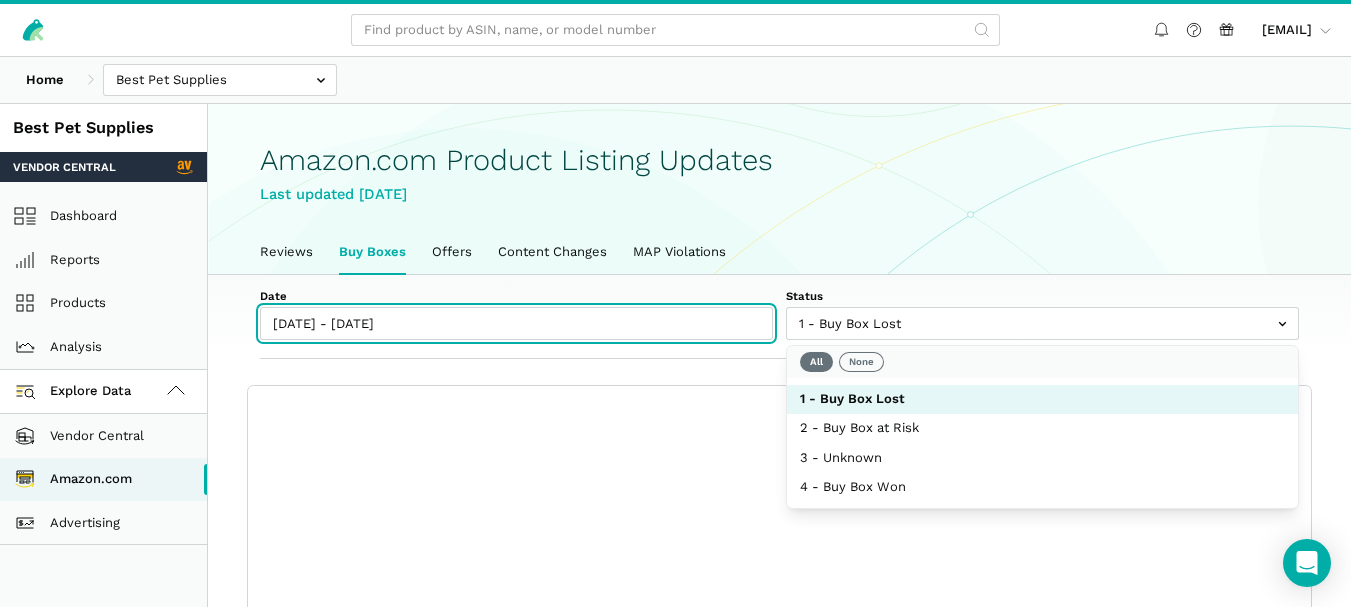 click on "07/02/2025 - 07/08/2025" at bounding box center (516, 323) 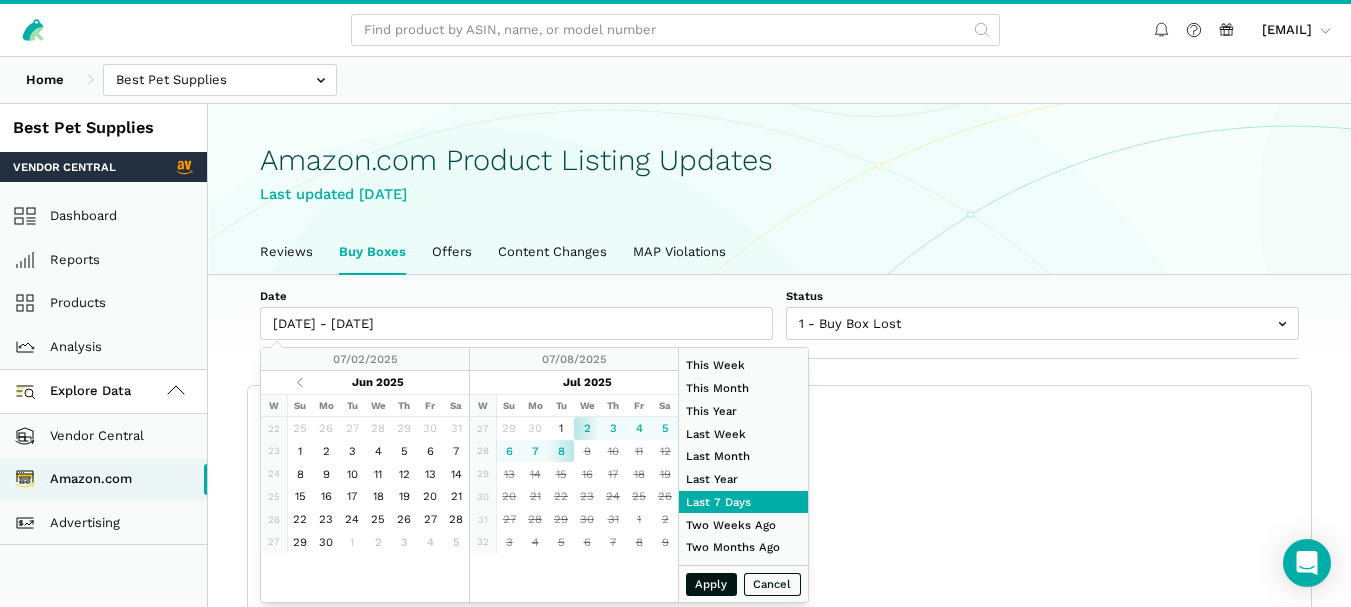 click on "Date
07/02/2025 - 07/08/2025
Status
1 - Buy Box Lost
2 - Buy Box at Risk
3 - Unknown
4 - Buy Box Won" at bounding box center [779, 317] 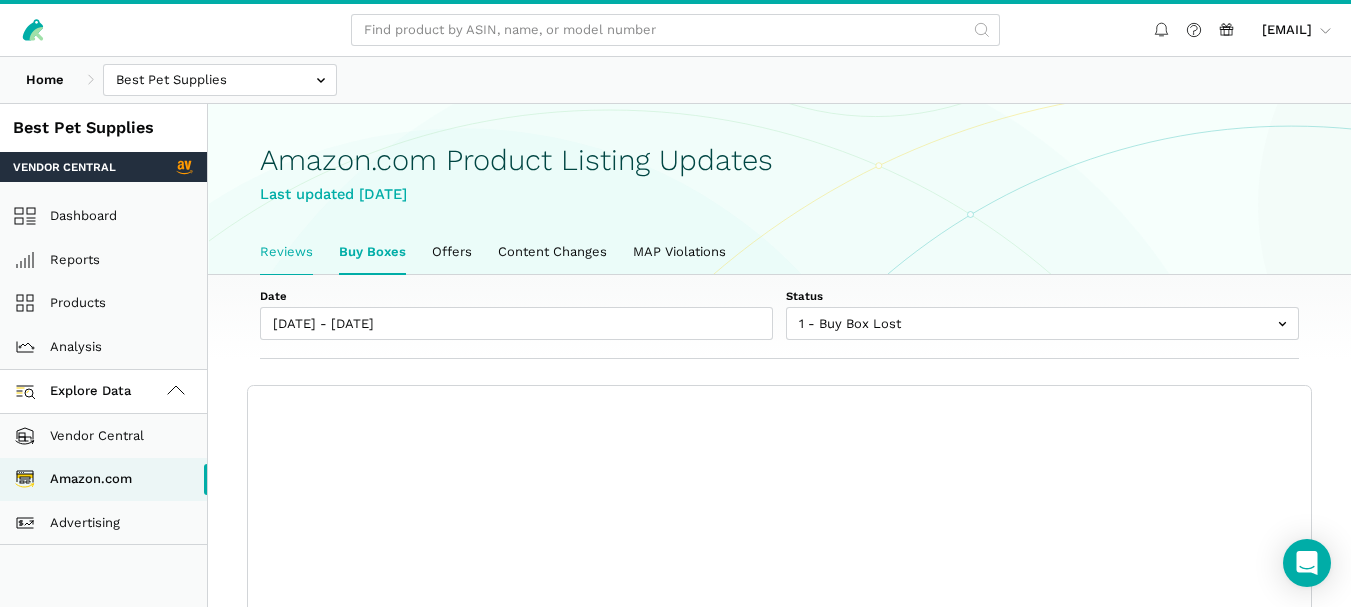 click on "Reviews" at bounding box center (286, 252) 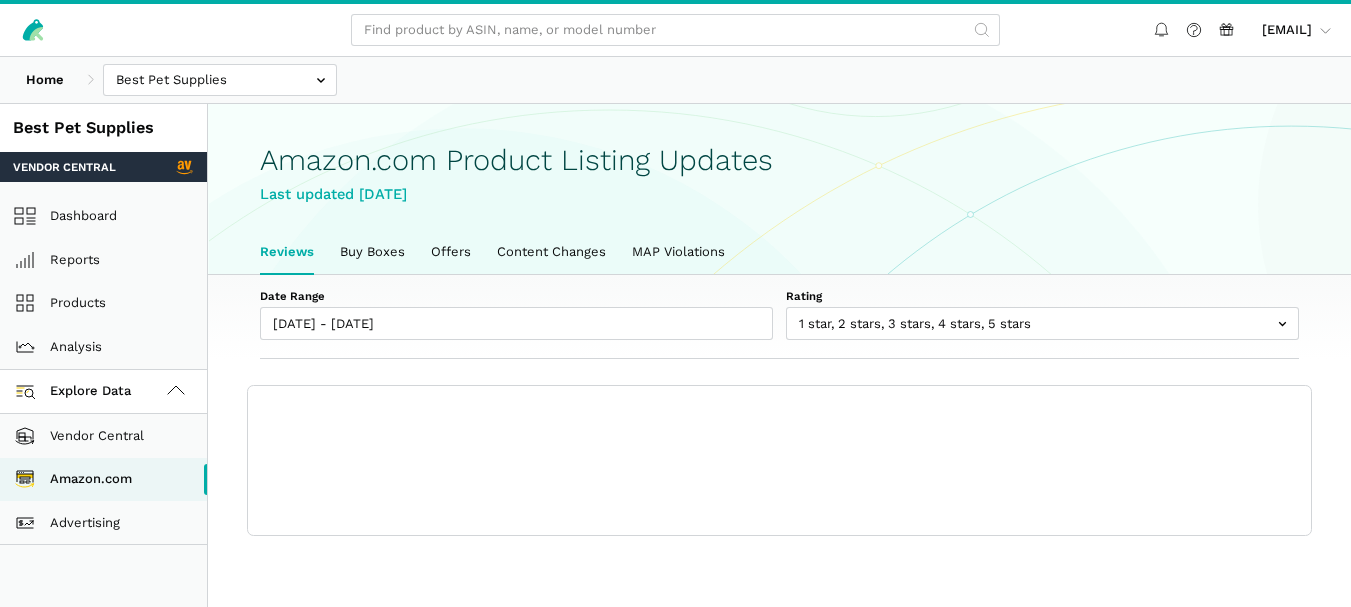scroll, scrollTop: 0, scrollLeft: 0, axis: both 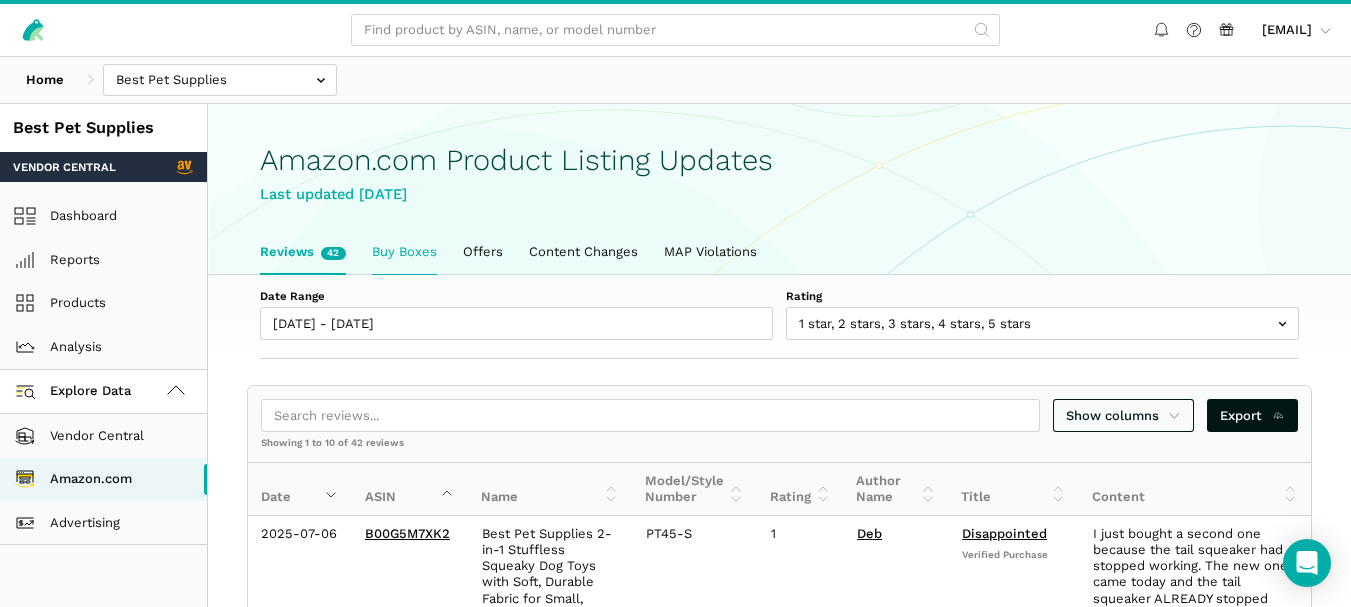 click on "Buy Boxes" at bounding box center [404, 252] 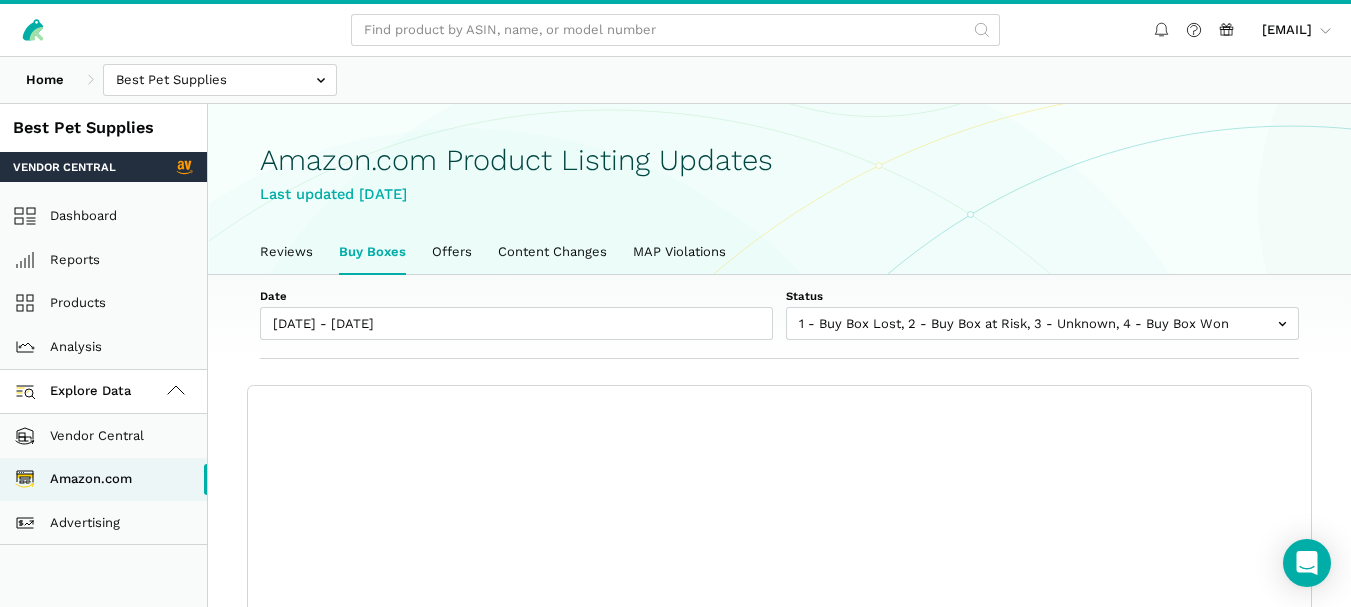 scroll, scrollTop: 0, scrollLeft: 0, axis: both 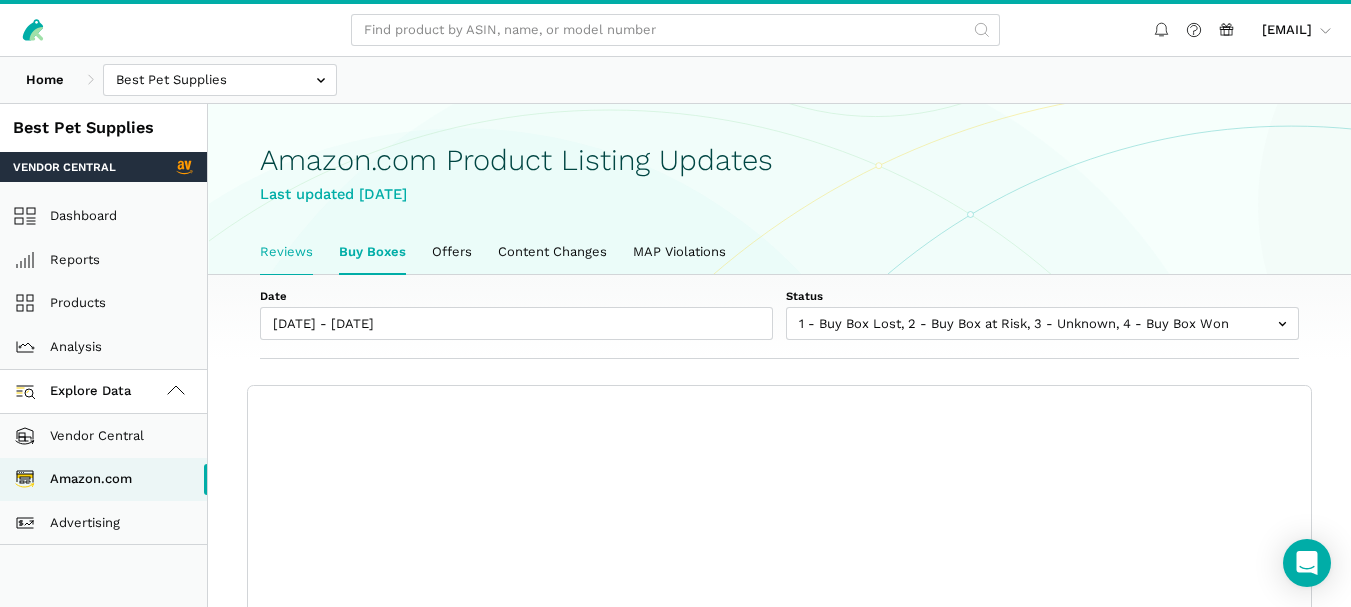 click on "Reviews" at bounding box center [286, 252] 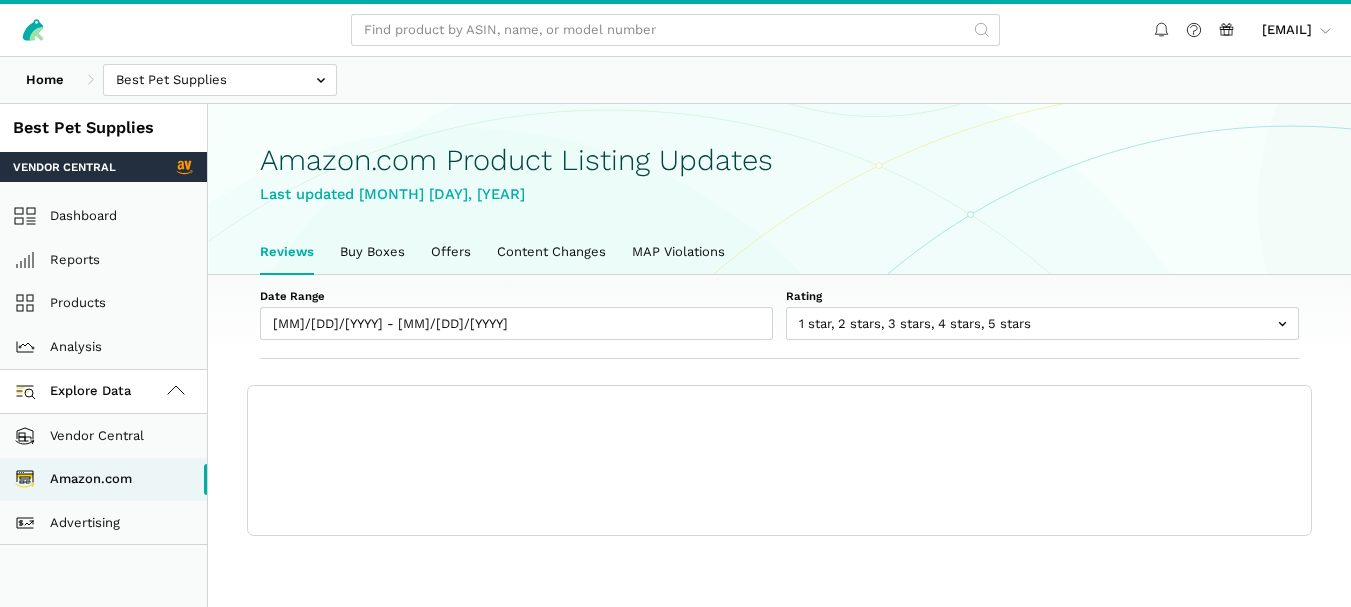 scroll, scrollTop: 0, scrollLeft: 0, axis: both 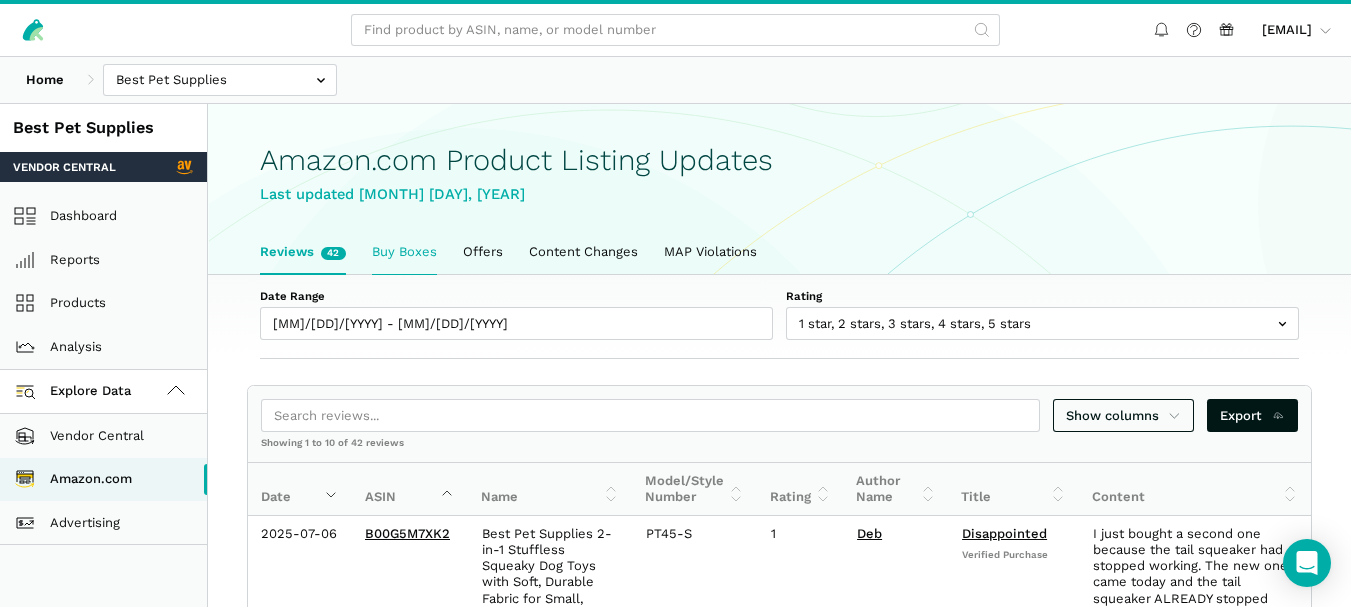 click on "Buy Boxes" at bounding box center [404, 252] 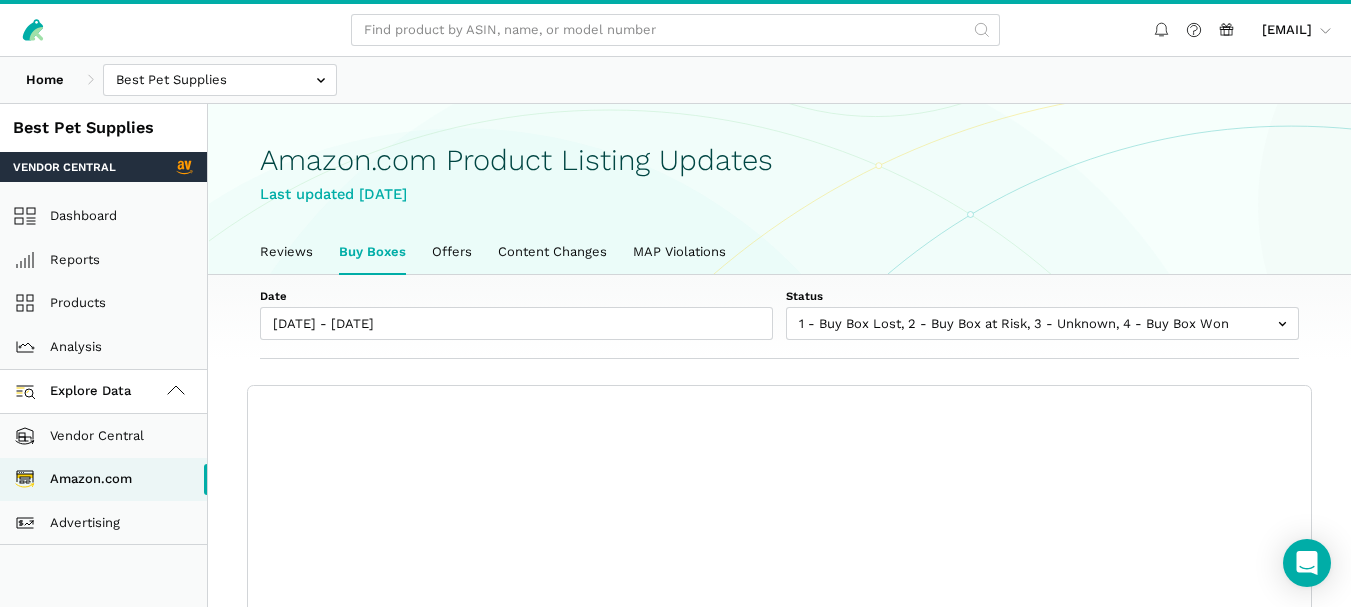 scroll, scrollTop: 0, scrollLeft: 0, axis: both 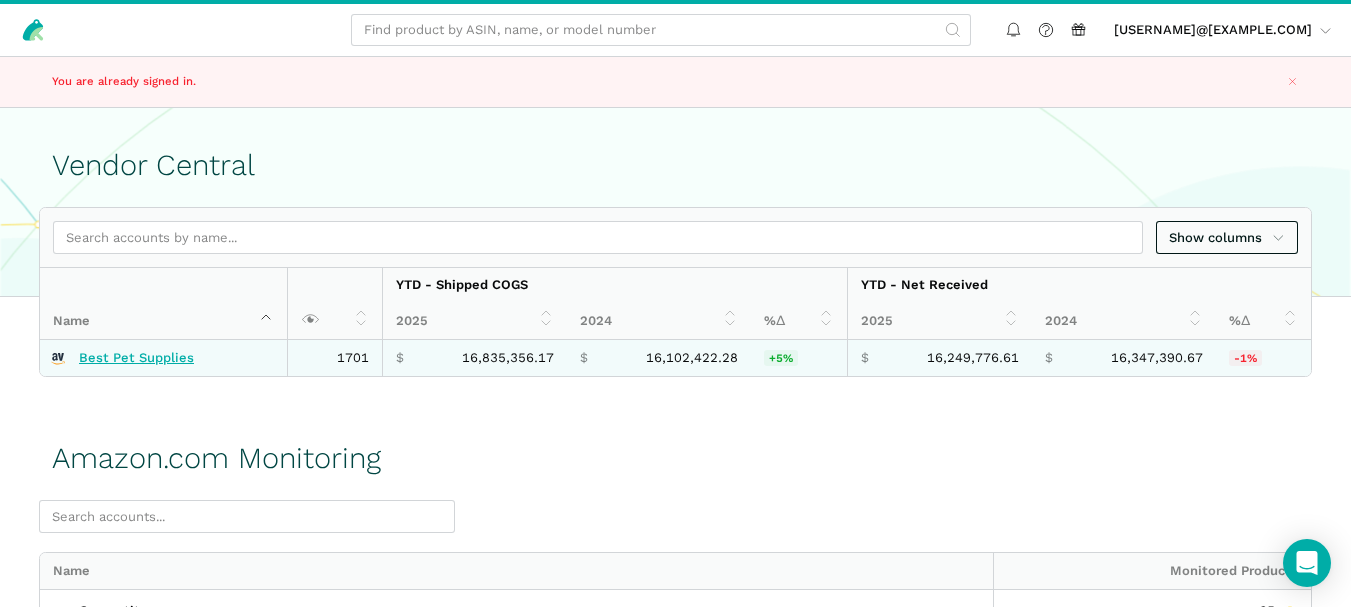 click on "Best Pet Supplies" at bounding box center [136, 358] 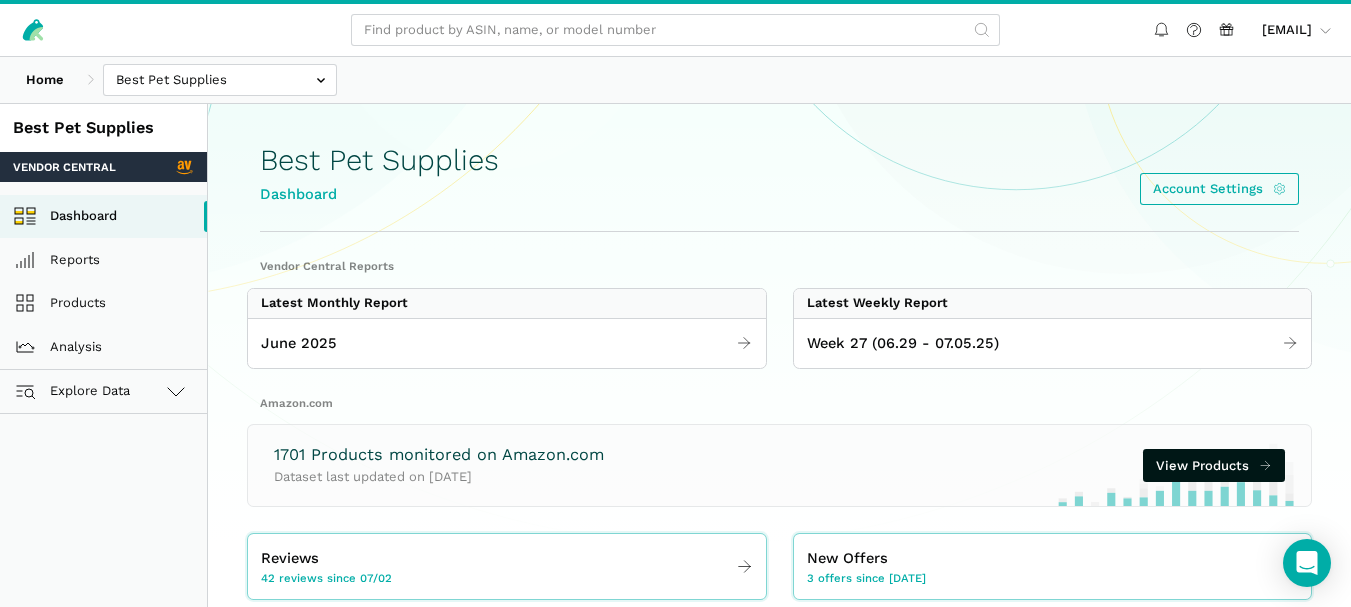 scroll, scrollTop: 0, scrollLeft: 0, axis: both 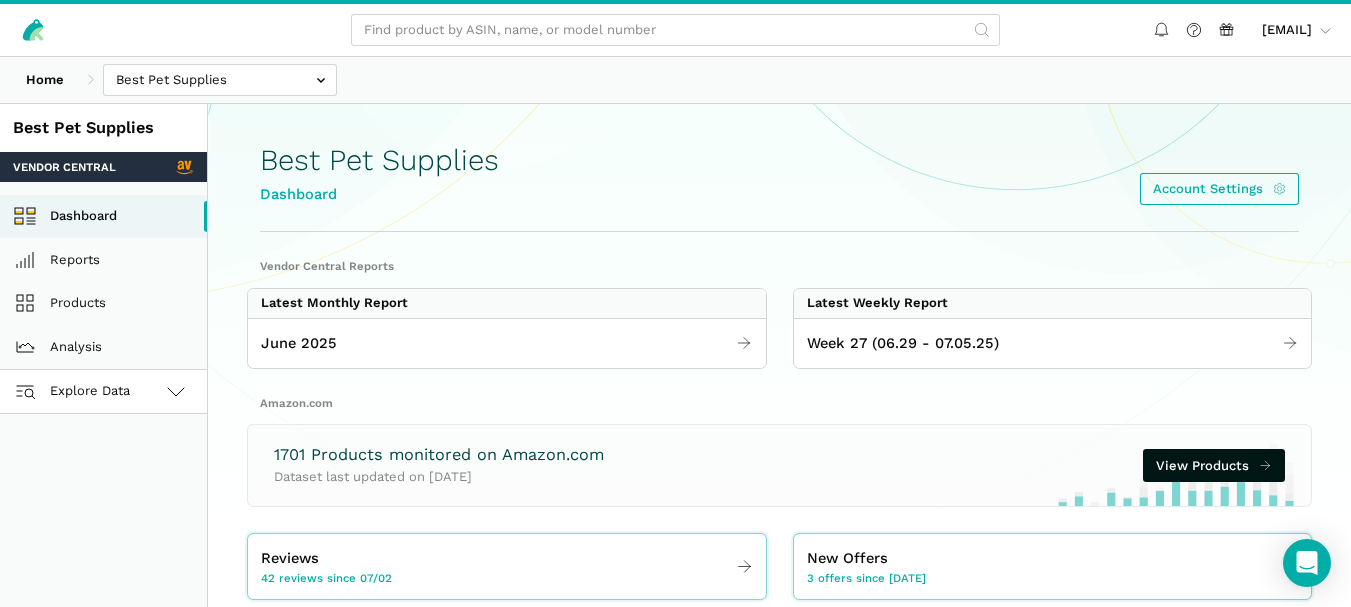click on "Explore Data" at bounding box center (103, 392) 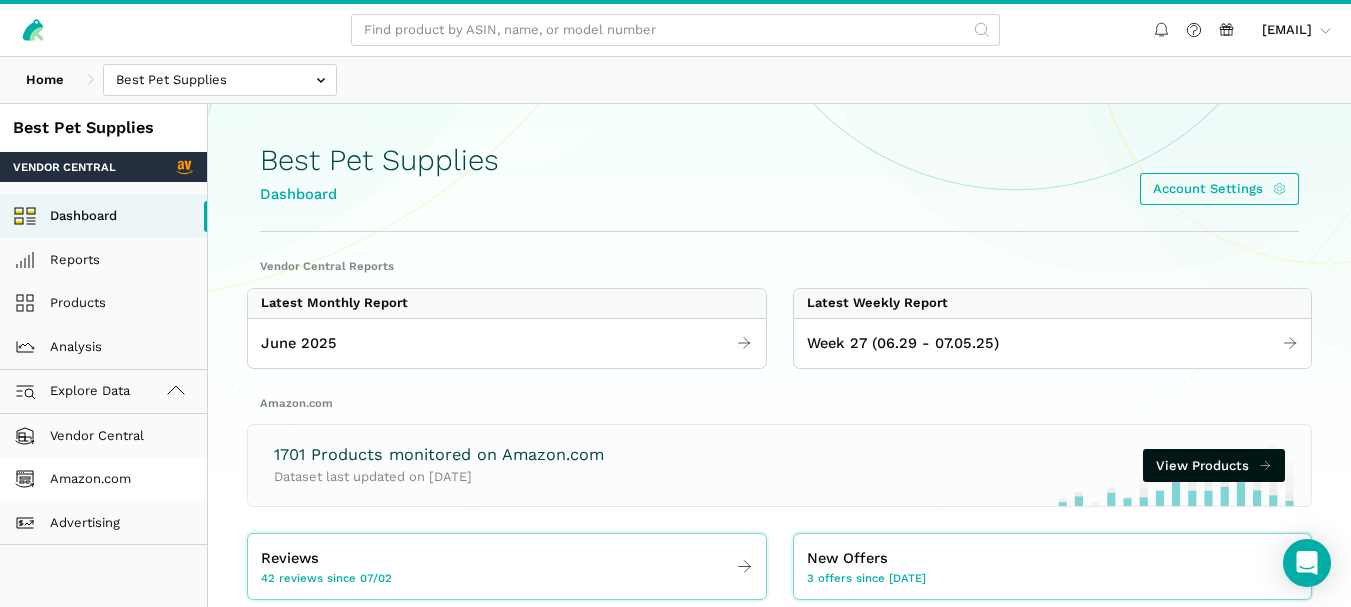 click on "Amazon.com" at bounding box center [103, 480] 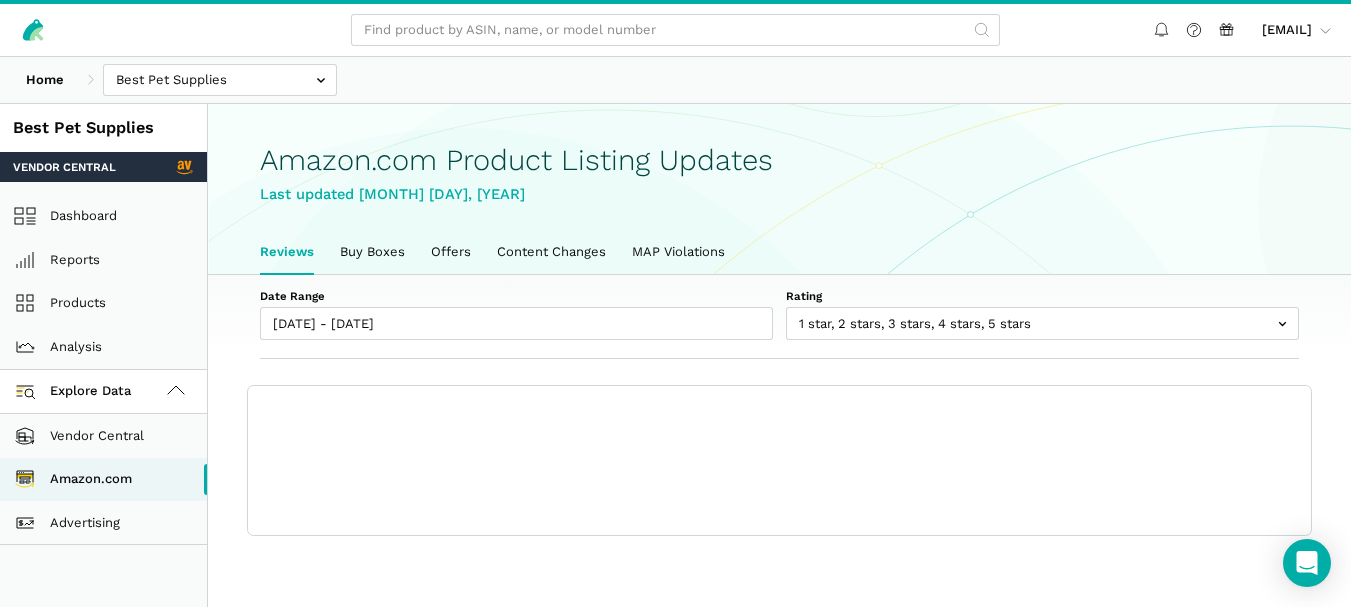 scroll, scrollTop: 0, scrollLeft: 0, axis: both 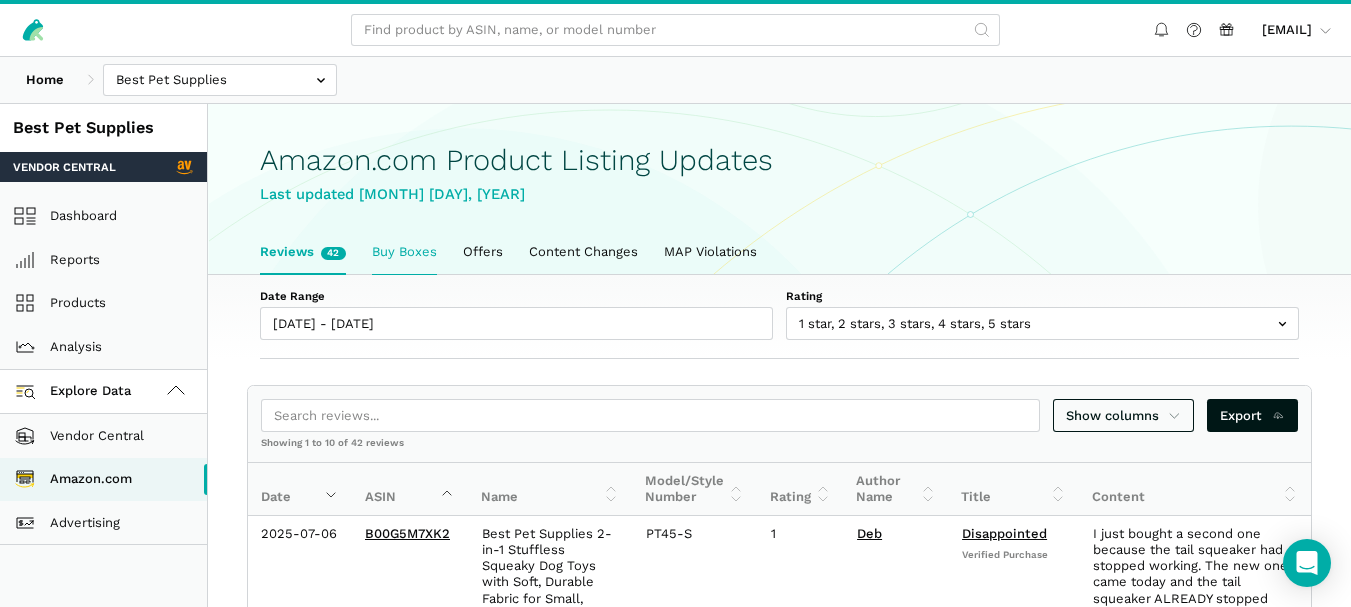 click on "Buy Boxes" at bounding box center [404, 252] 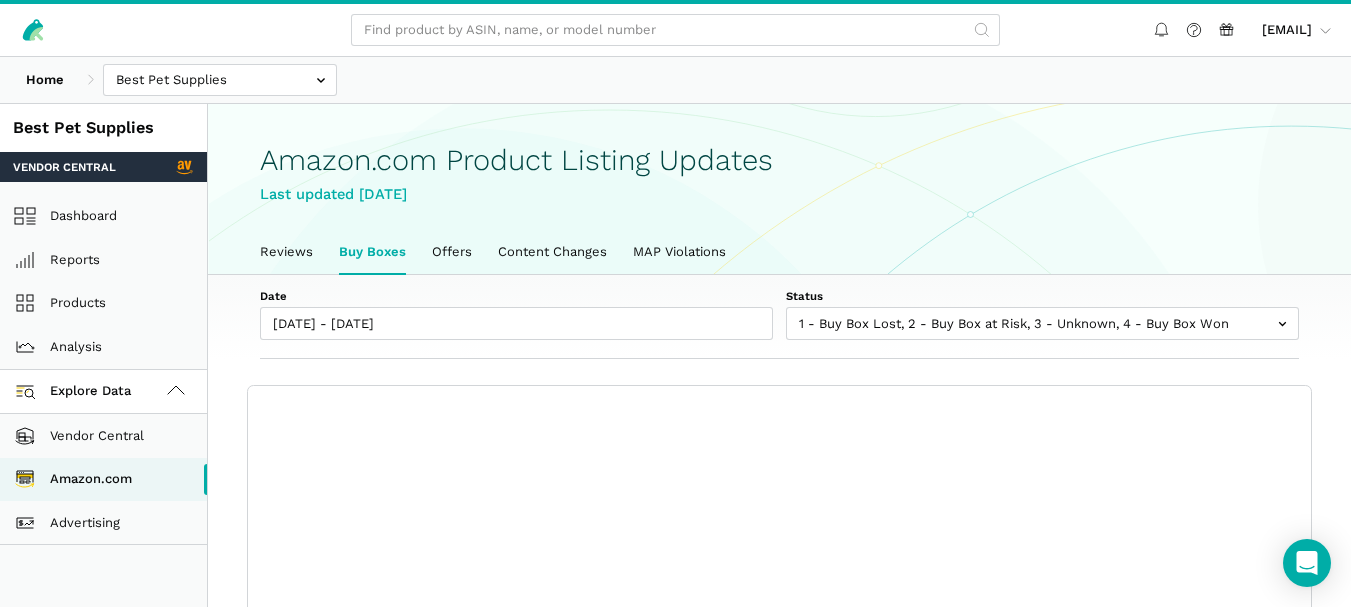 scroll, scrollTop: 0, scrollLeft: 0, axis: both 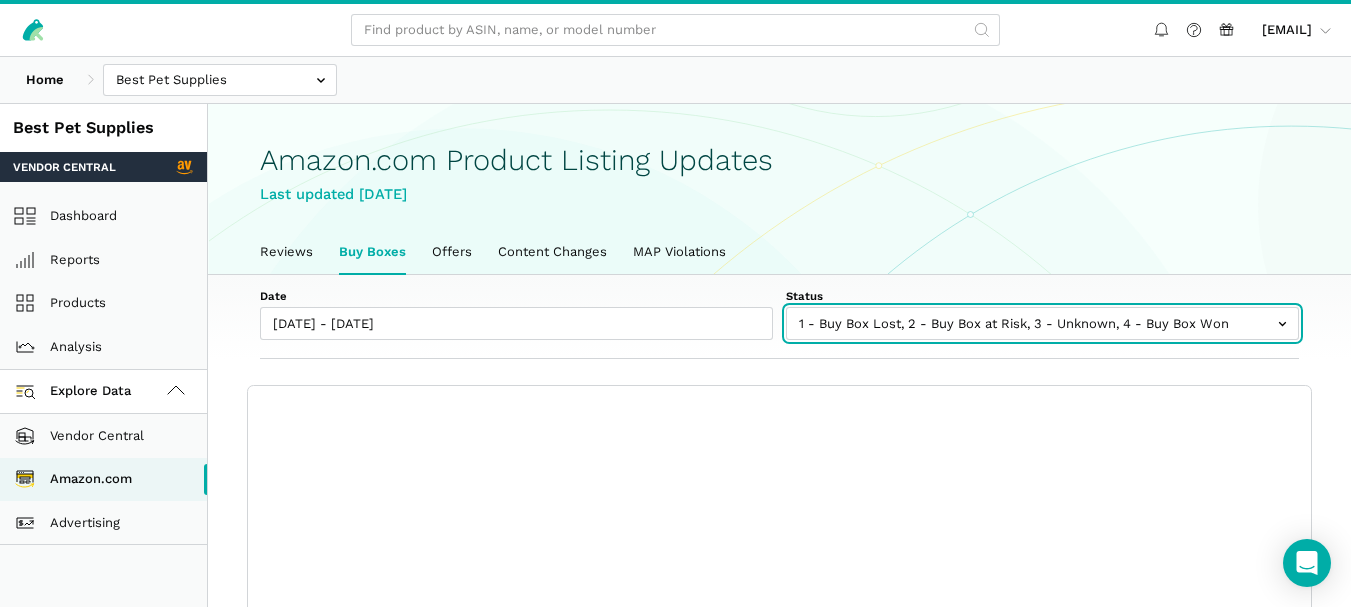click at bounding box center [1042, 323] 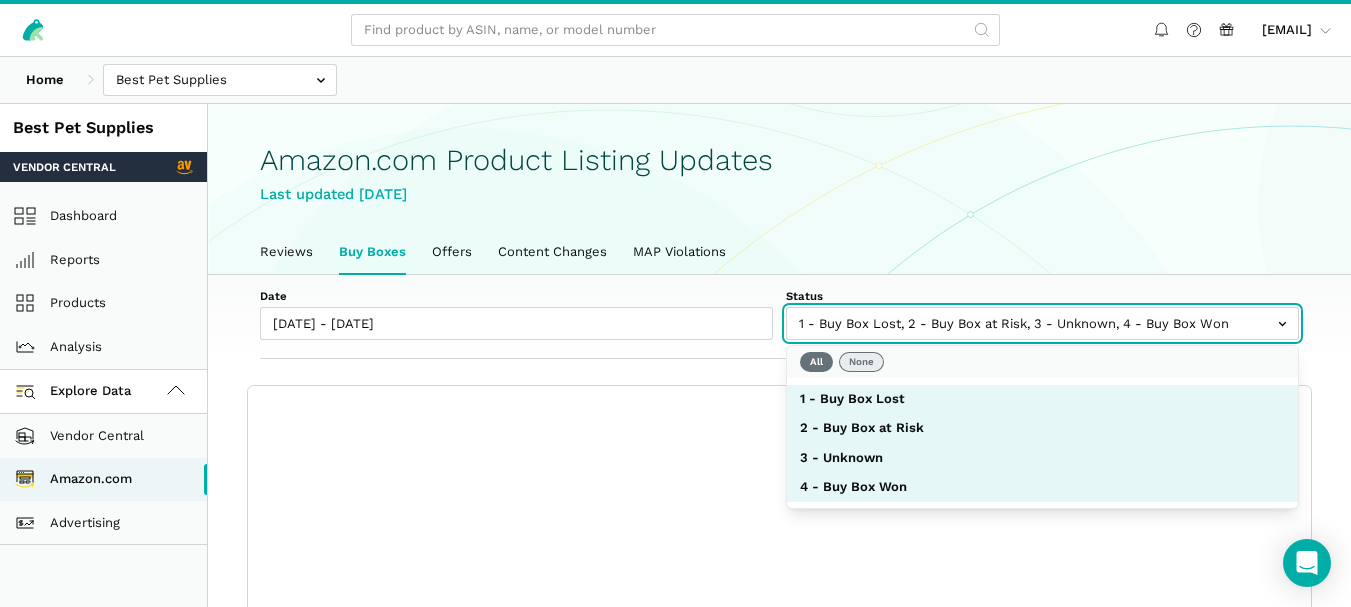 click on "None" at bounding box center [861, 362] 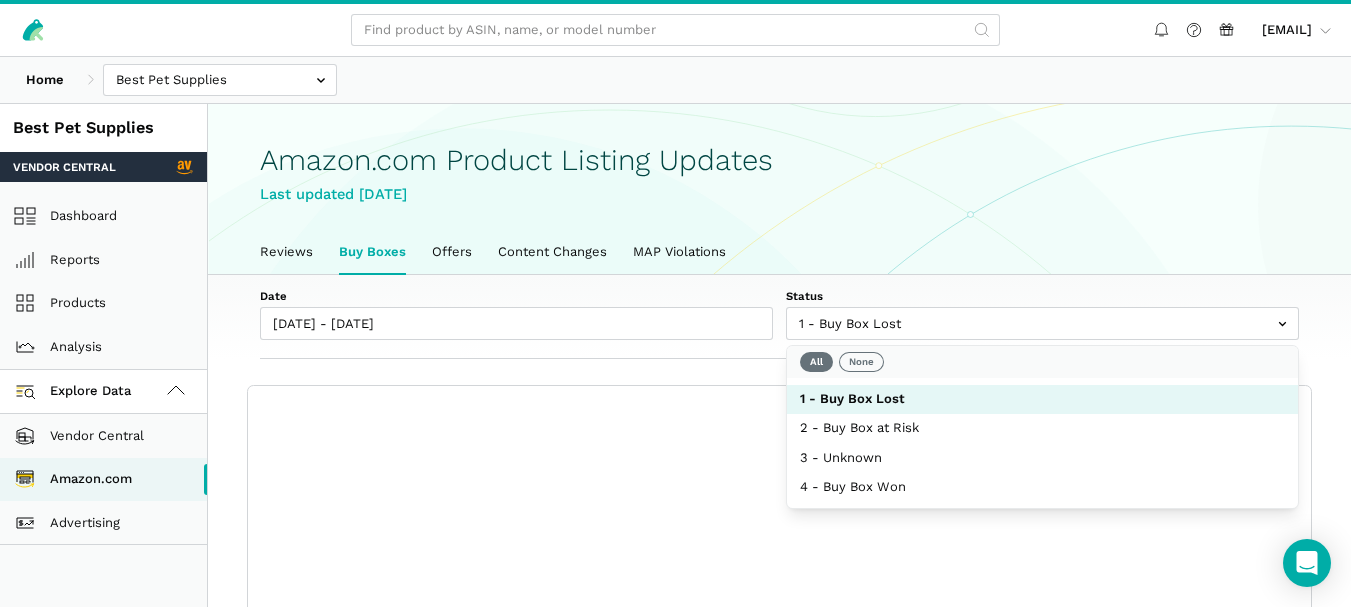 click on "Date
[DATE] - [DATE]
Status
1 - Buy Box Lost
2 - Buy Box at Risk
3 - Unknown
4 - Buy Box Won
Show columns
Export
Showing 0 to 0 of 0 buy boxes
Date Status
7-Day LBB
ASIN Name Model/Style Number Buy Box Seller Buy Box Price Buy Box Availability Amazon Price Amazon Fast Track Message
Date Status
7-Day LBB
ASIN Name Model/Style Number Buy Box Seller Buy Box Price Buy Box Availability Amazon Price Amazon Fast Track Message
No buy boxes found
Show  10 25 50 100  buy boxes Previous Next" at bounding box center [779, 446] 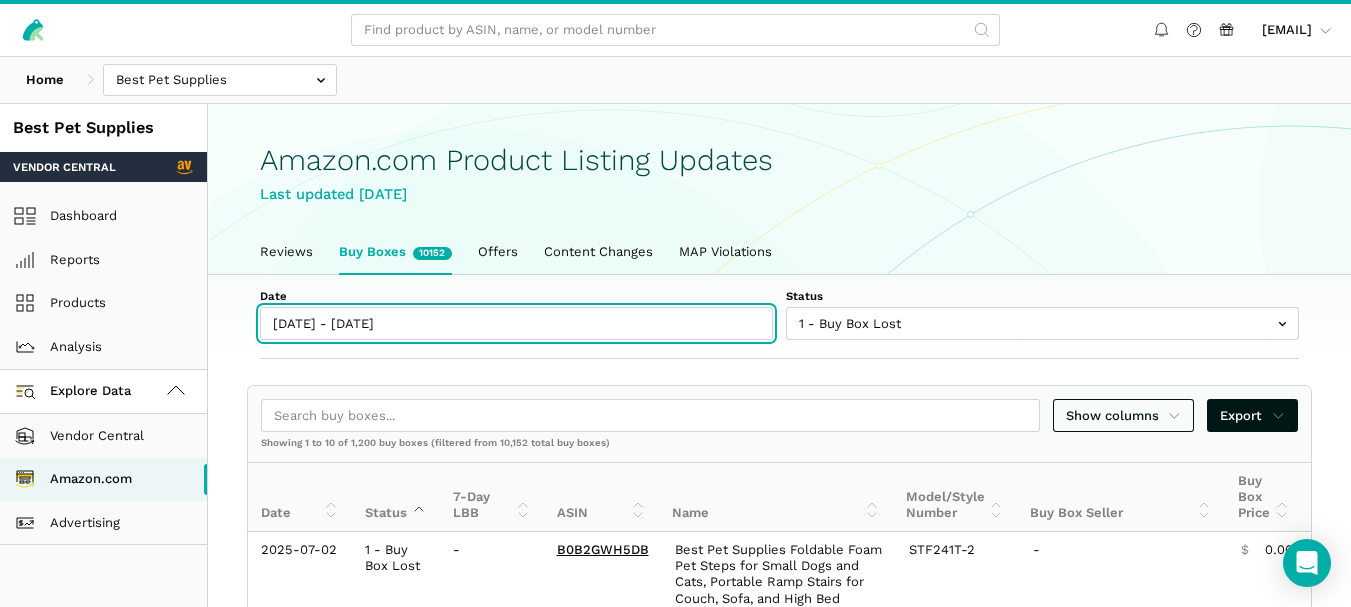 click on "[DATE] - [DATE]" at bounding box center [516, 323] 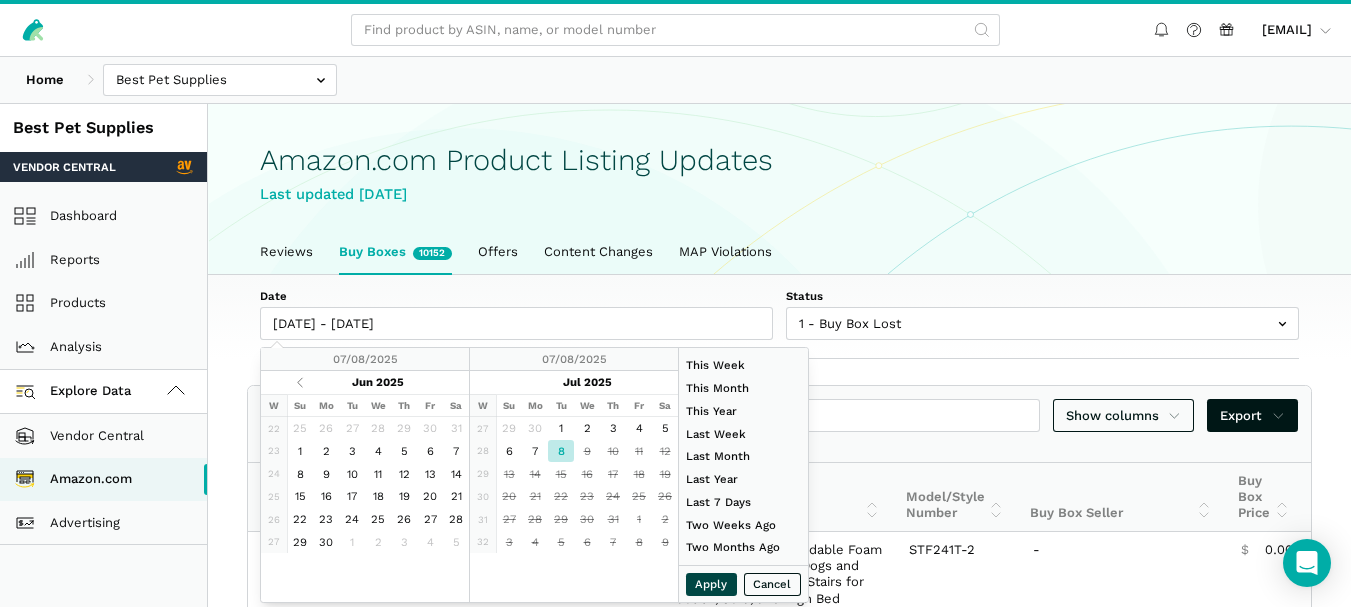 click on "Apply" at bounding box center (712, 584) 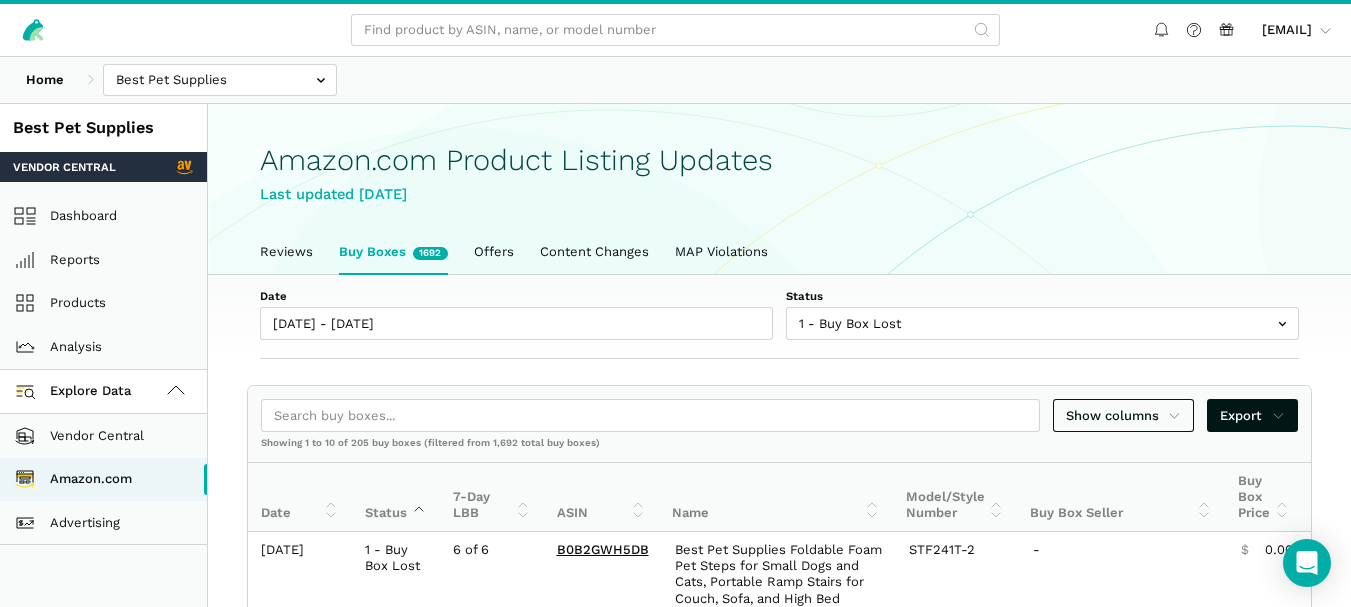 click on "Buy Boxes
1692" at bounding box center [393, 252] 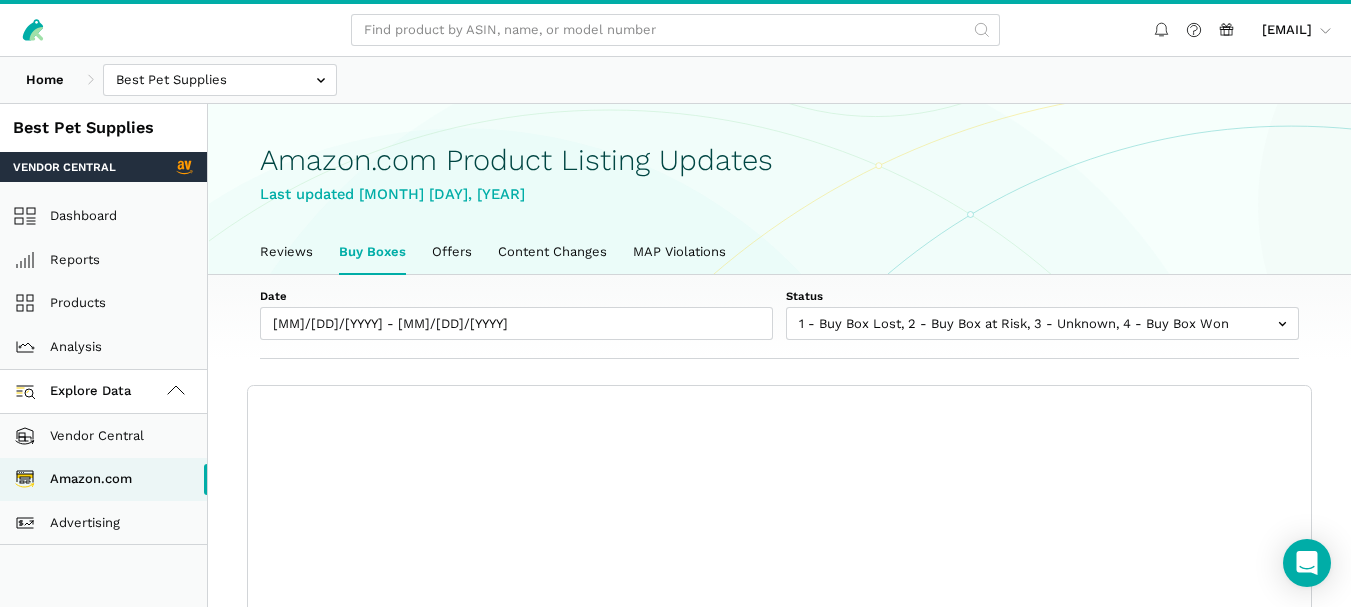 scroll, scrollTop: 0, scrollLeft: 0, axis: both 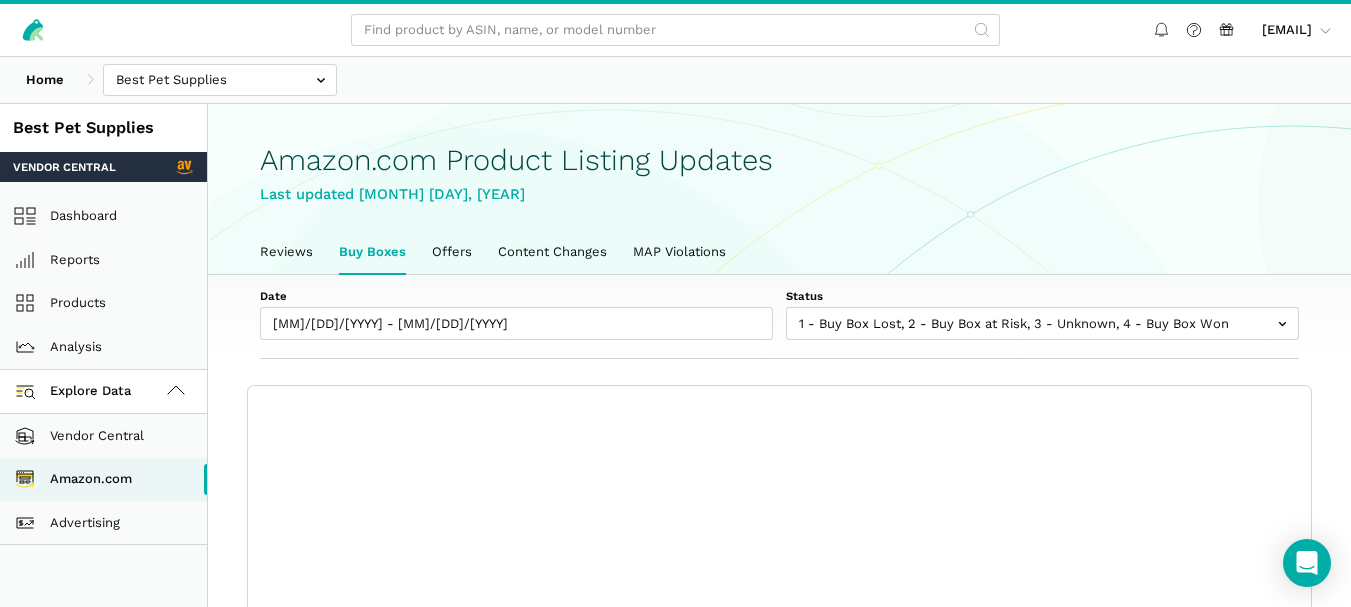 click on "Buy Boxes" at bounding box center (372, 252) 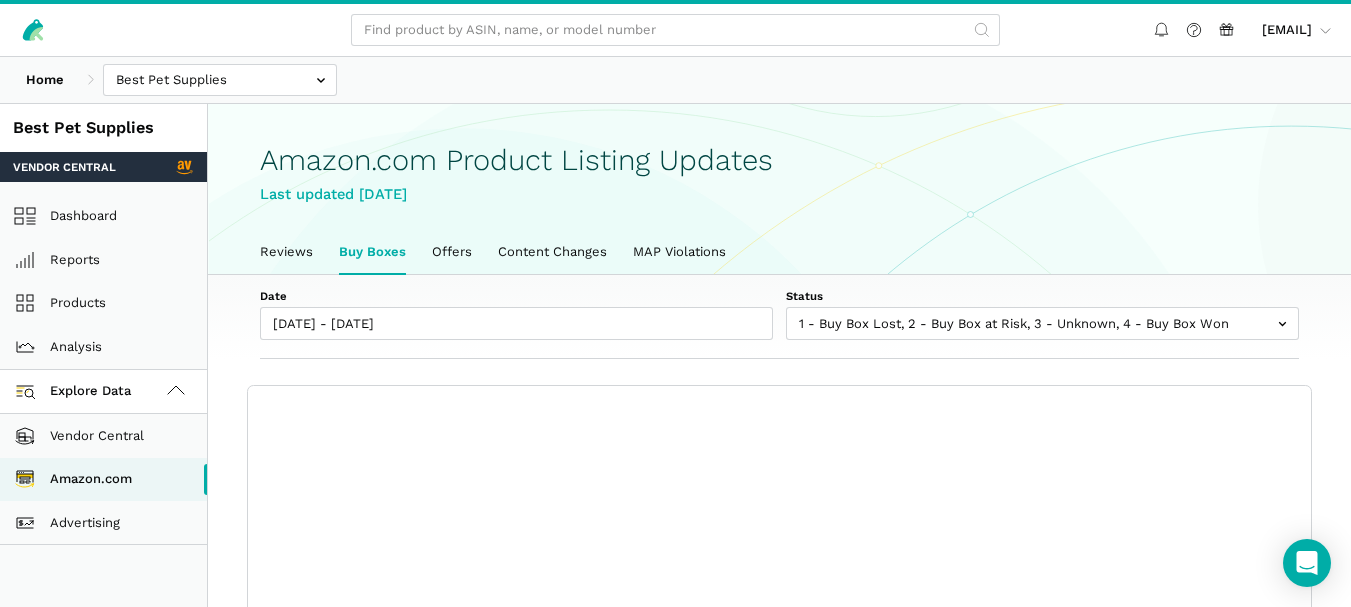 scroll, scrollTop: 0, scrollLeft: 0, axis: both 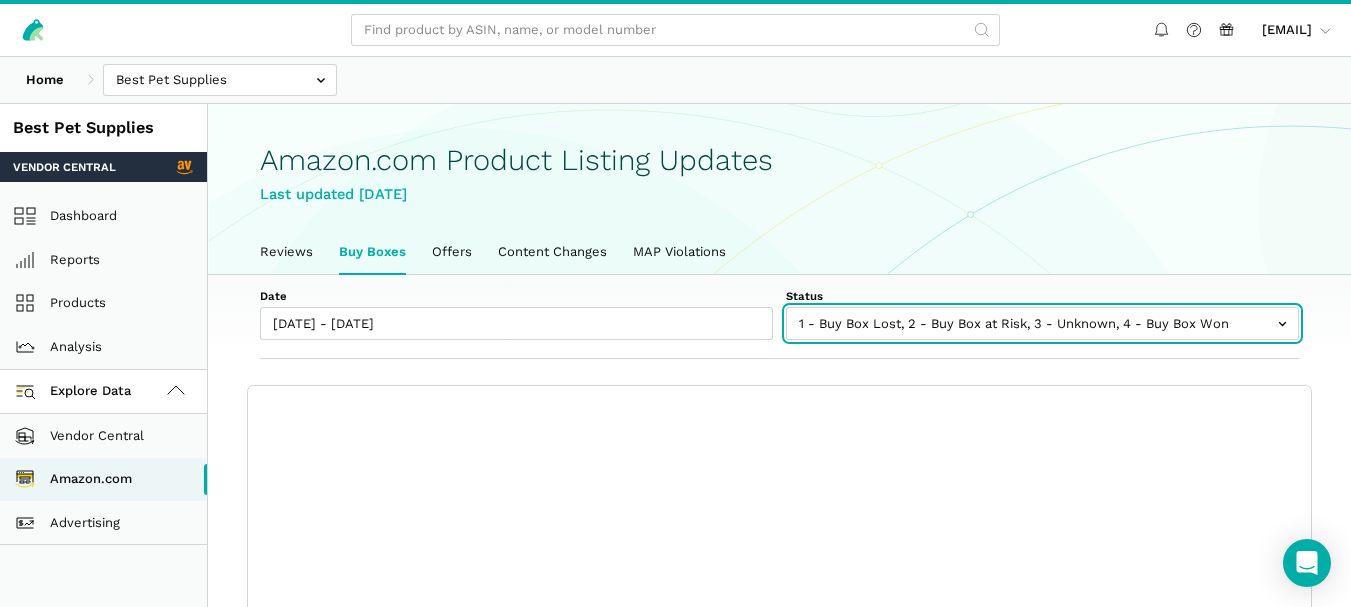 click at bounding box center (1042, 323) 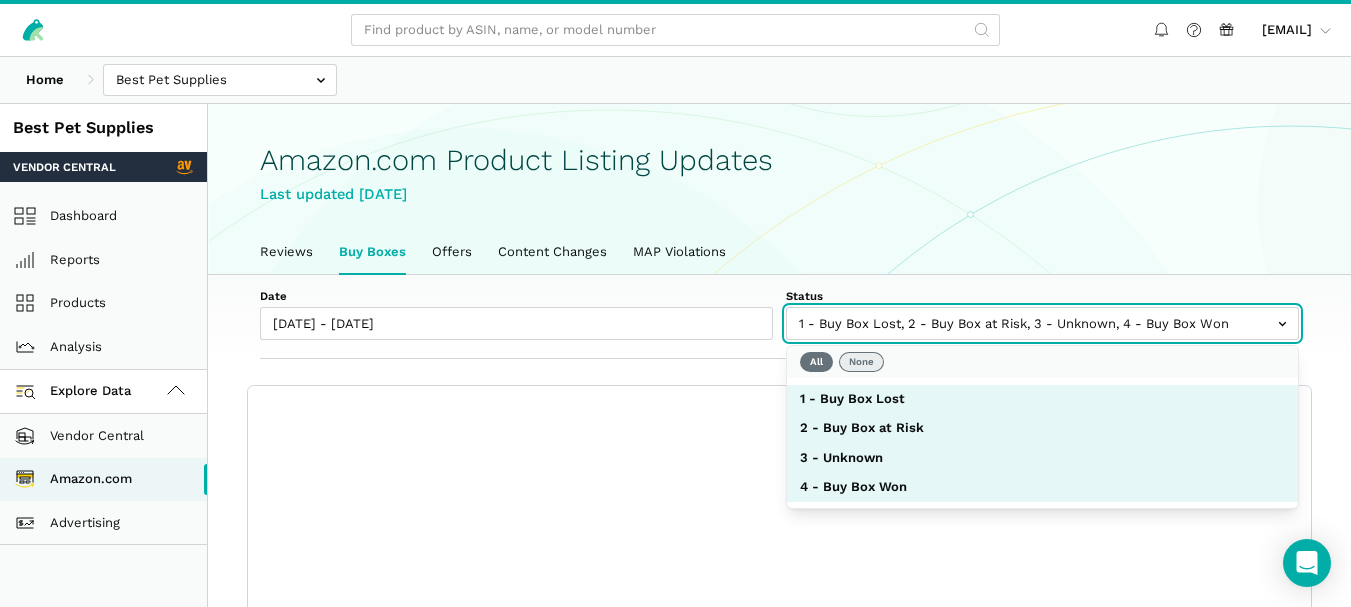 click on "None" at bounding box center (861, 362) 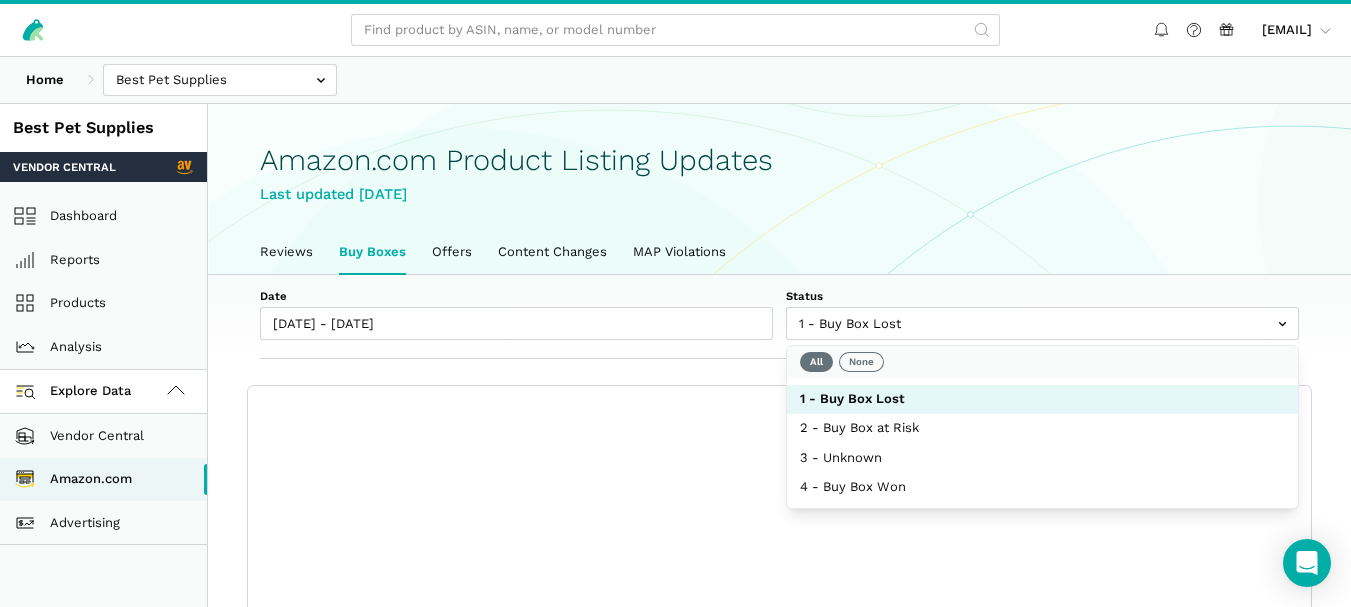 click on "Date
[DATE] - [DATE]
Status
1 - Buy Box Lost
2 - Buy Box at Risk
3 - Unknown
4 - Buy Box Won
Show columns
Export
Showing 0 to 0 of 0 buy boxes
Date Status
7-Day LBB
ASIN Name Model/Style Number Buy Box Seller Buy Box Price Buy Box Availability Amazon Price Amazon Fast Track Message
Date Status
7-Day LBB
ASIN Name Model/Style Number Buy Box Seller Buy Box Price Buy Box Availability Amazon Price Amazon Fast Track Message
No buy boxes found
Show  10 25 50 100  buy boxes Previous Next" at bounding box center [779, 446] 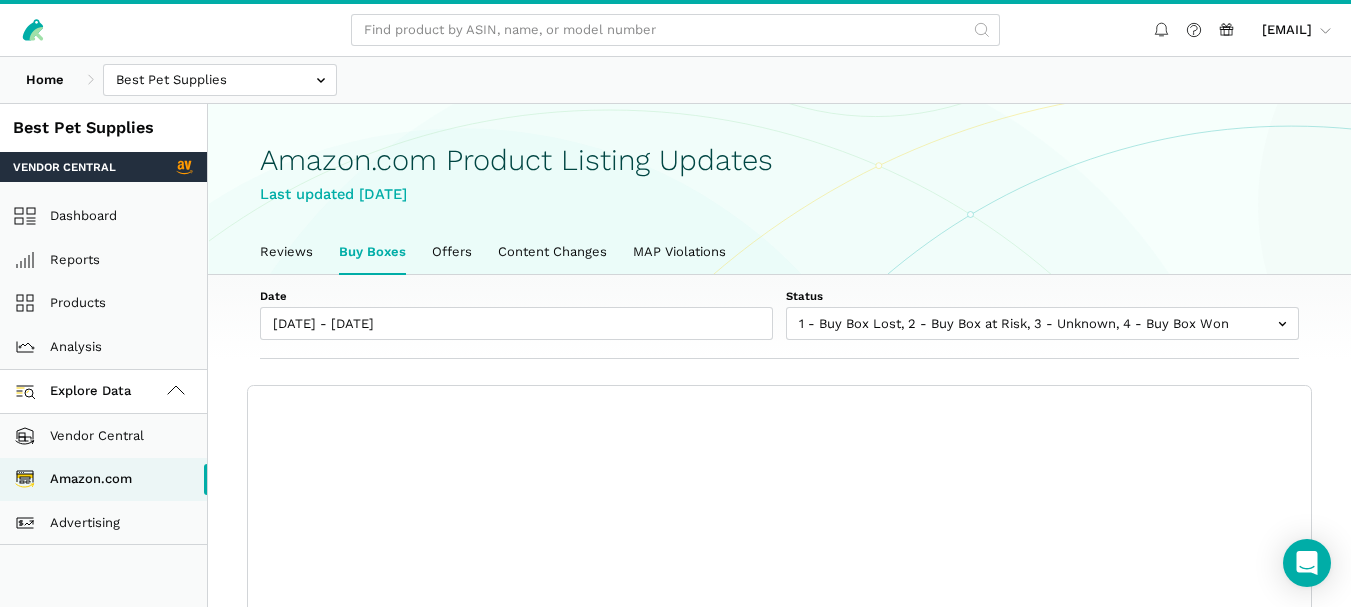 scroll, scrollTop: 0, scrollLeft: 0, axis: both 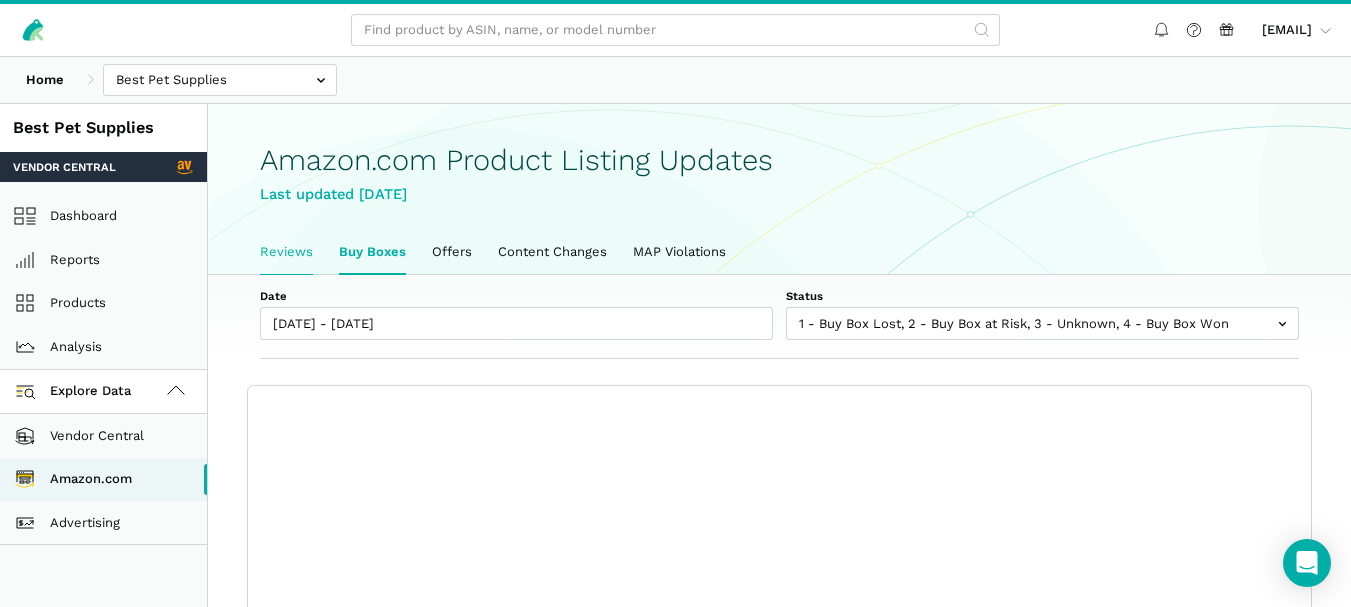 click on "Reviews" at bounding box center [286, 252] 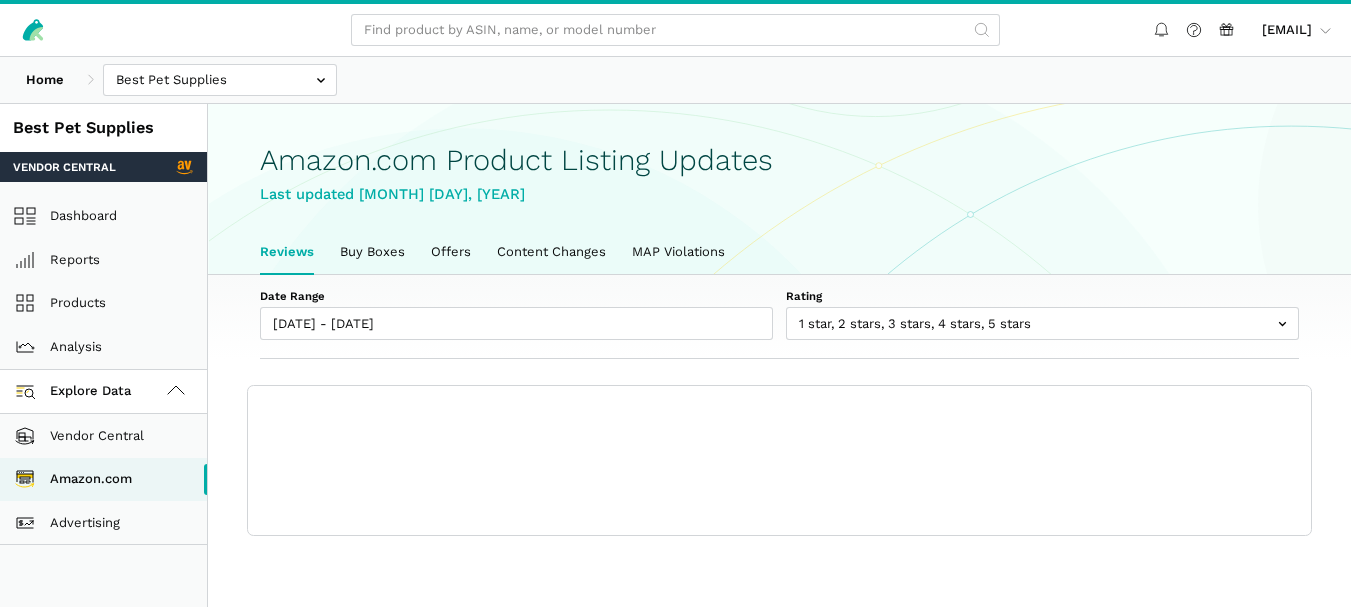 scroll, scrollTop: 0, scrollLeft: 0, axis: both 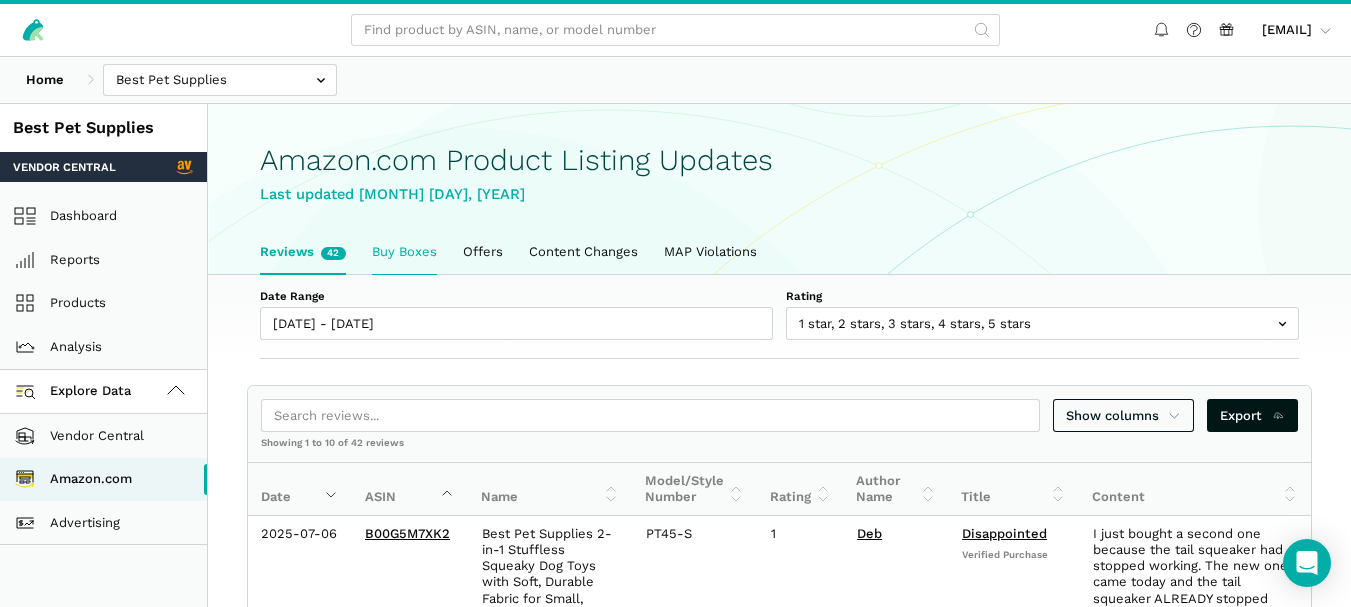 click on "Buy Boxes" at bounding box center [404, 252] 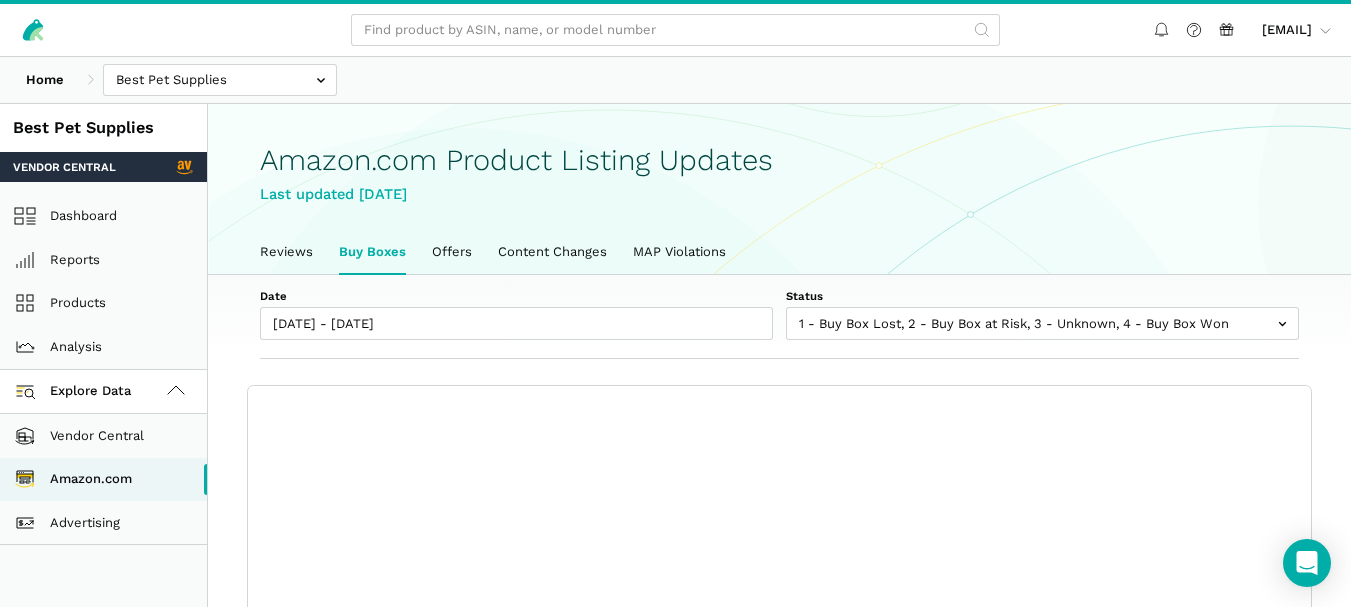 scroll, scrollTop: 0, scrollLeft: 0, axis: both 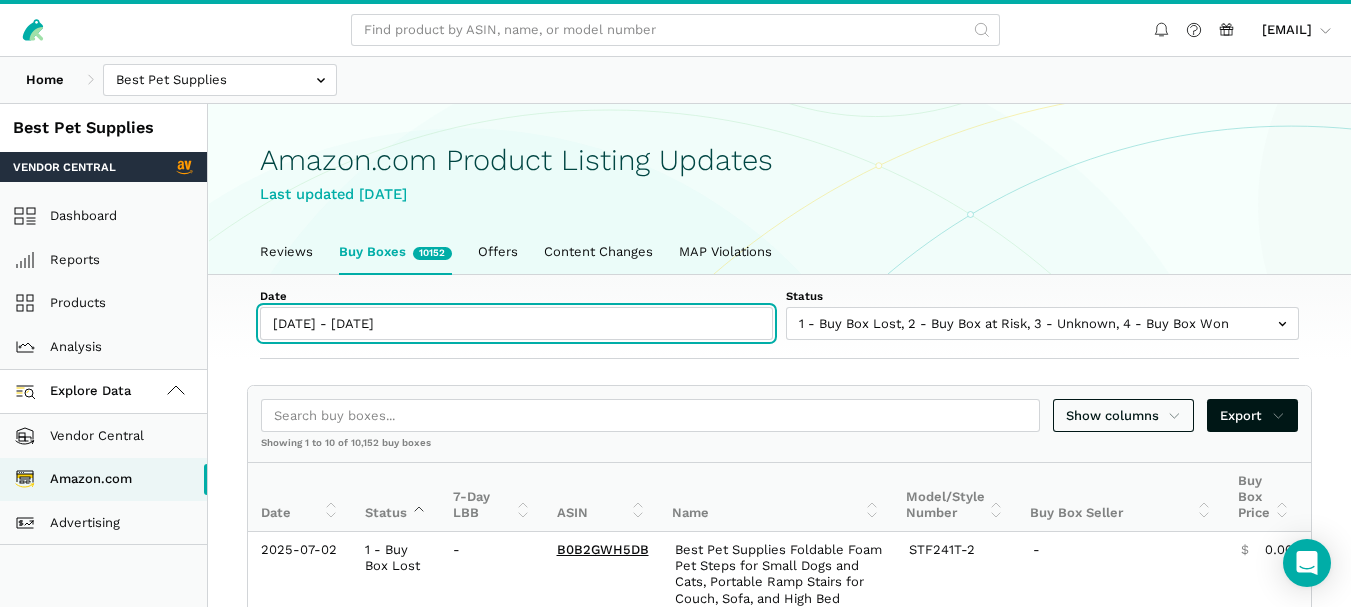 click on "[DATE] - [DATE]" at bounding box center (516, 323) 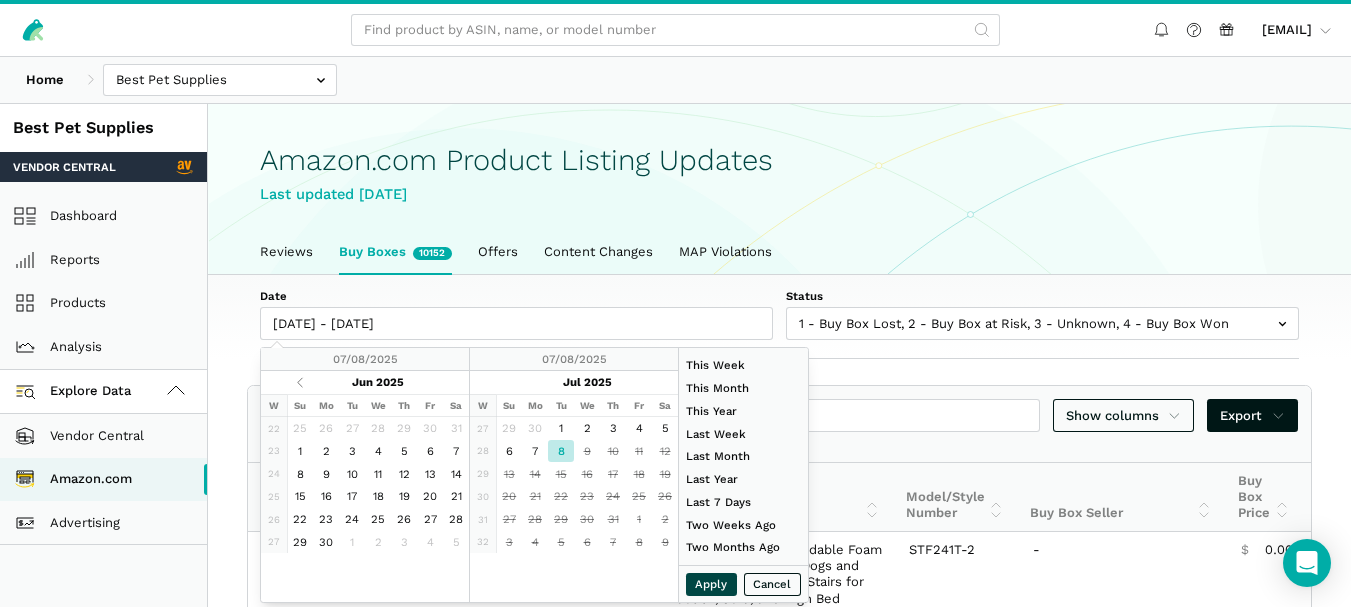 click on "Apply" at bounding box center [712, 584] 